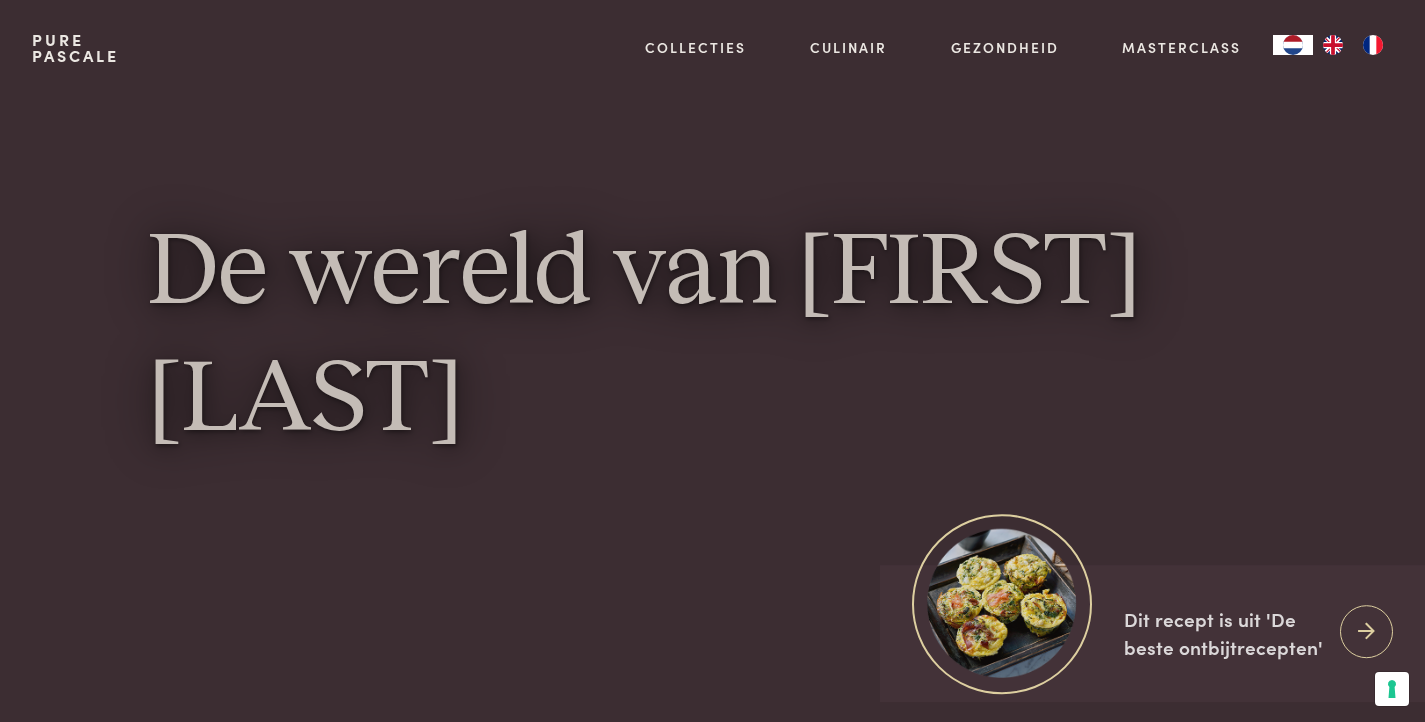 scroll, scrollTop: 0, scrollLeft: 0, axis: both 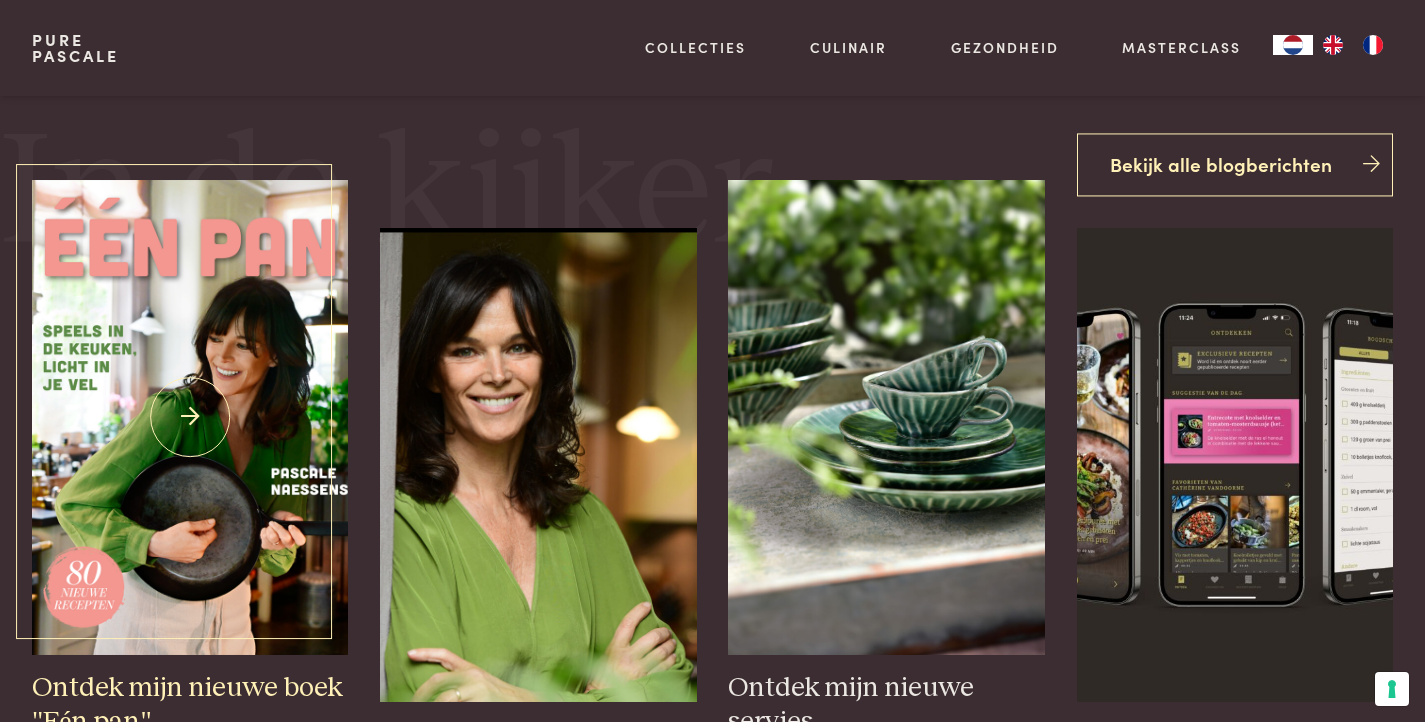 click at bounding box center [190, 417] 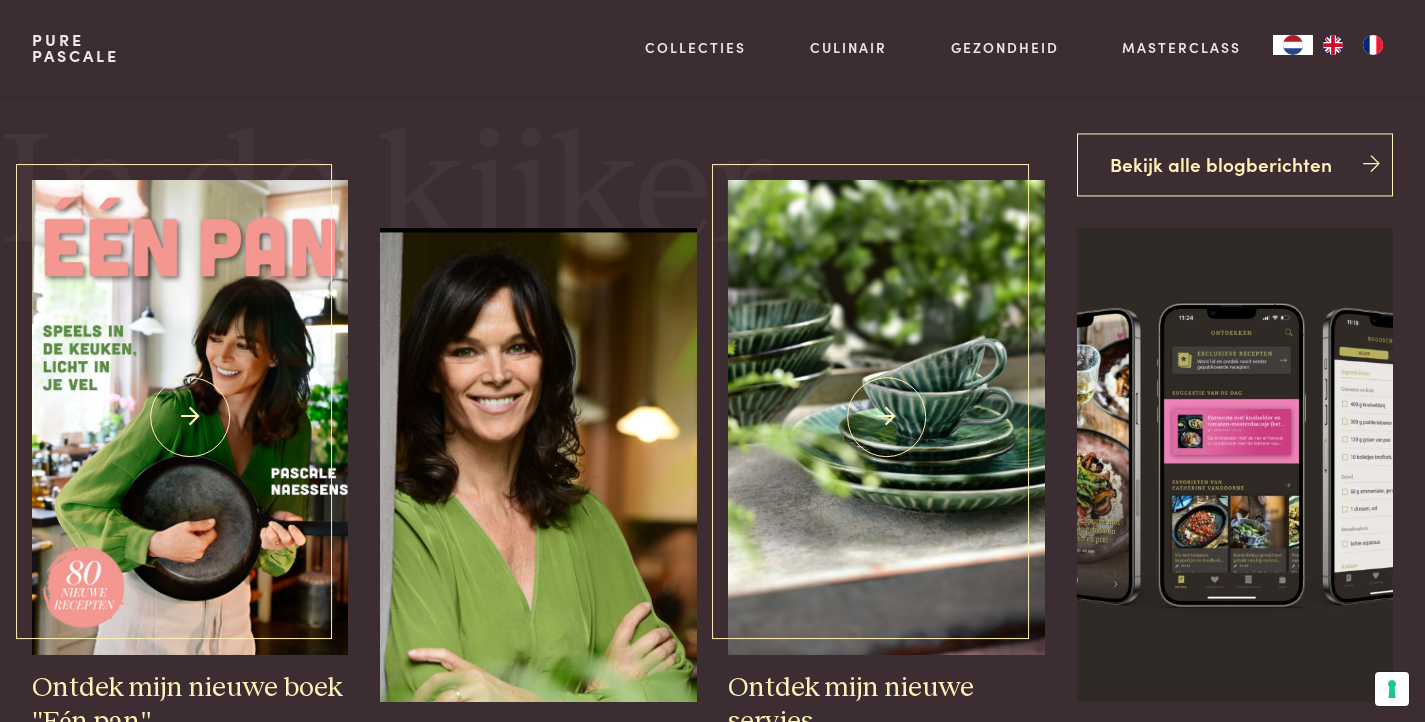 scroll, scrollTop: 691, scrollLeft: 0, axis: vertical 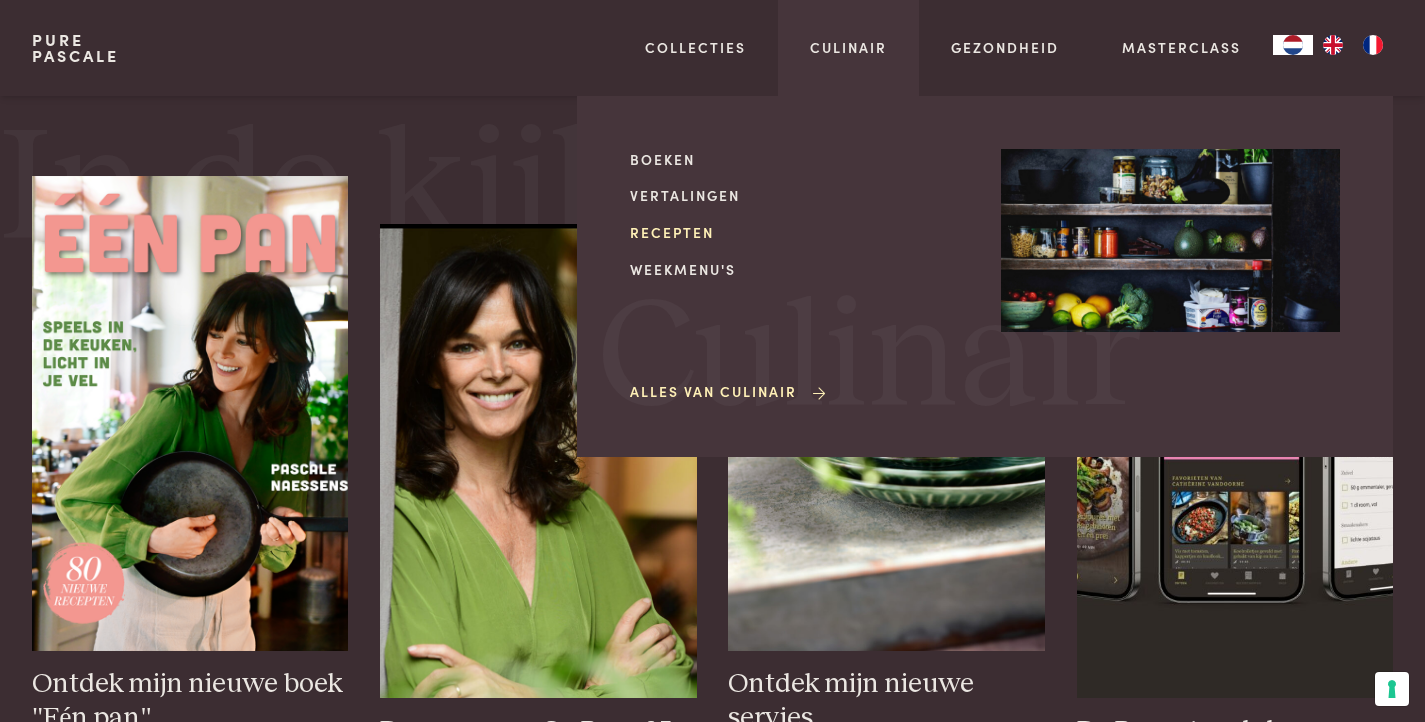 click on "Recepten" at bounding box center [799, 232] 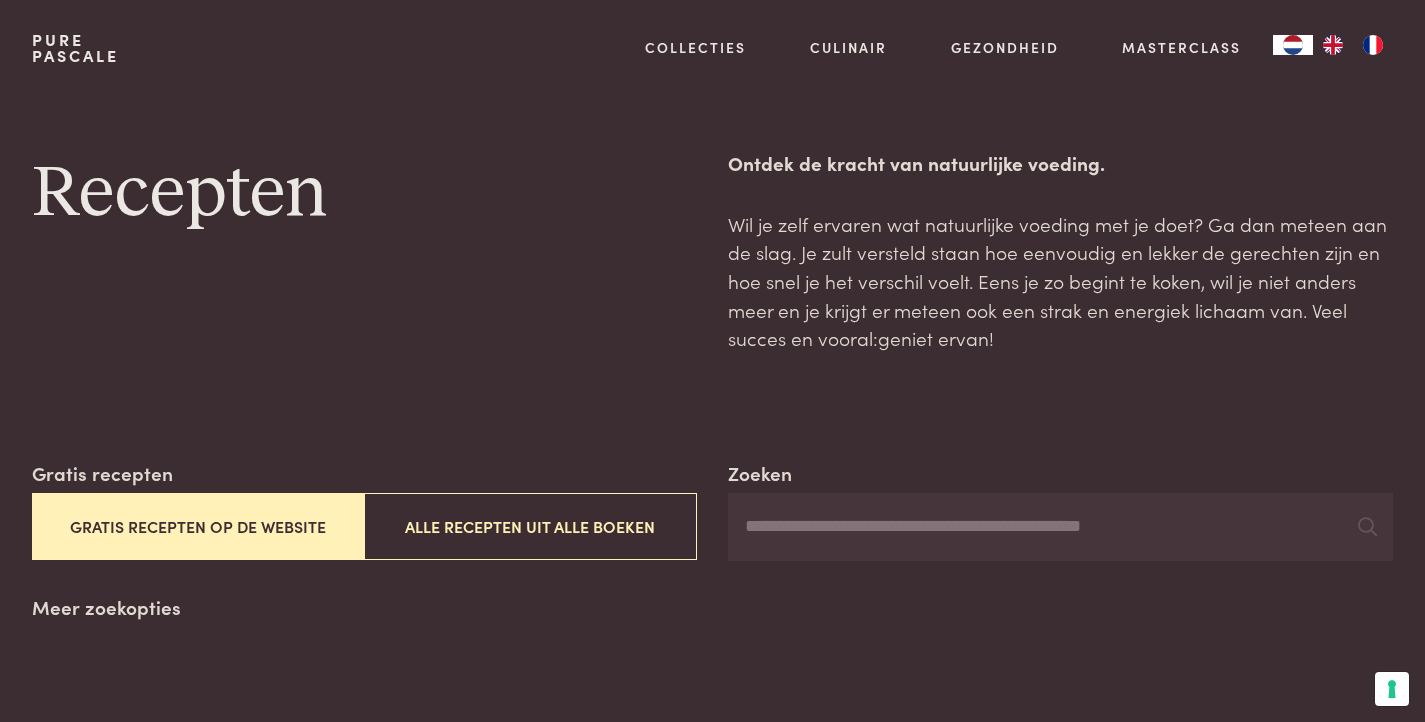 scroll, scrollTop: 0, scrollLeft: 0, axis: both 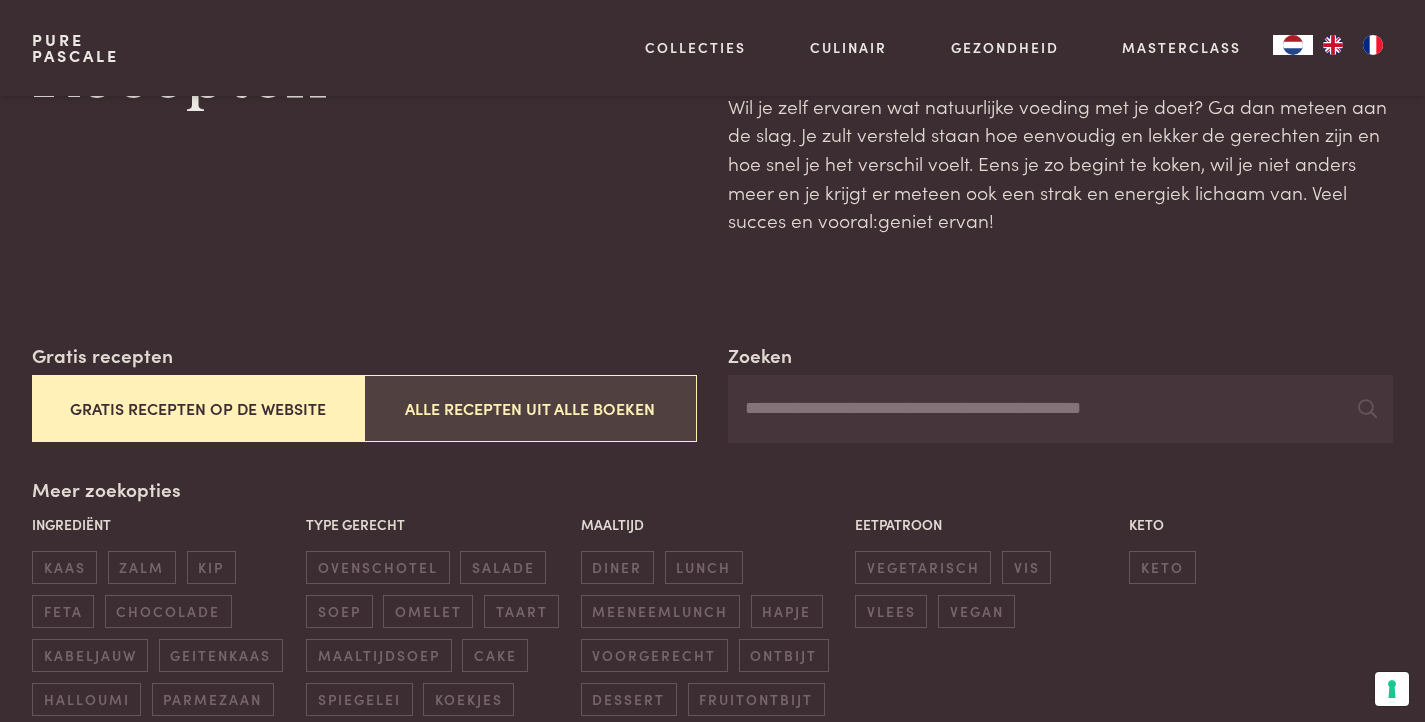 click on "Alle recepten uit alle boeken" at bounding box center (530, 408) 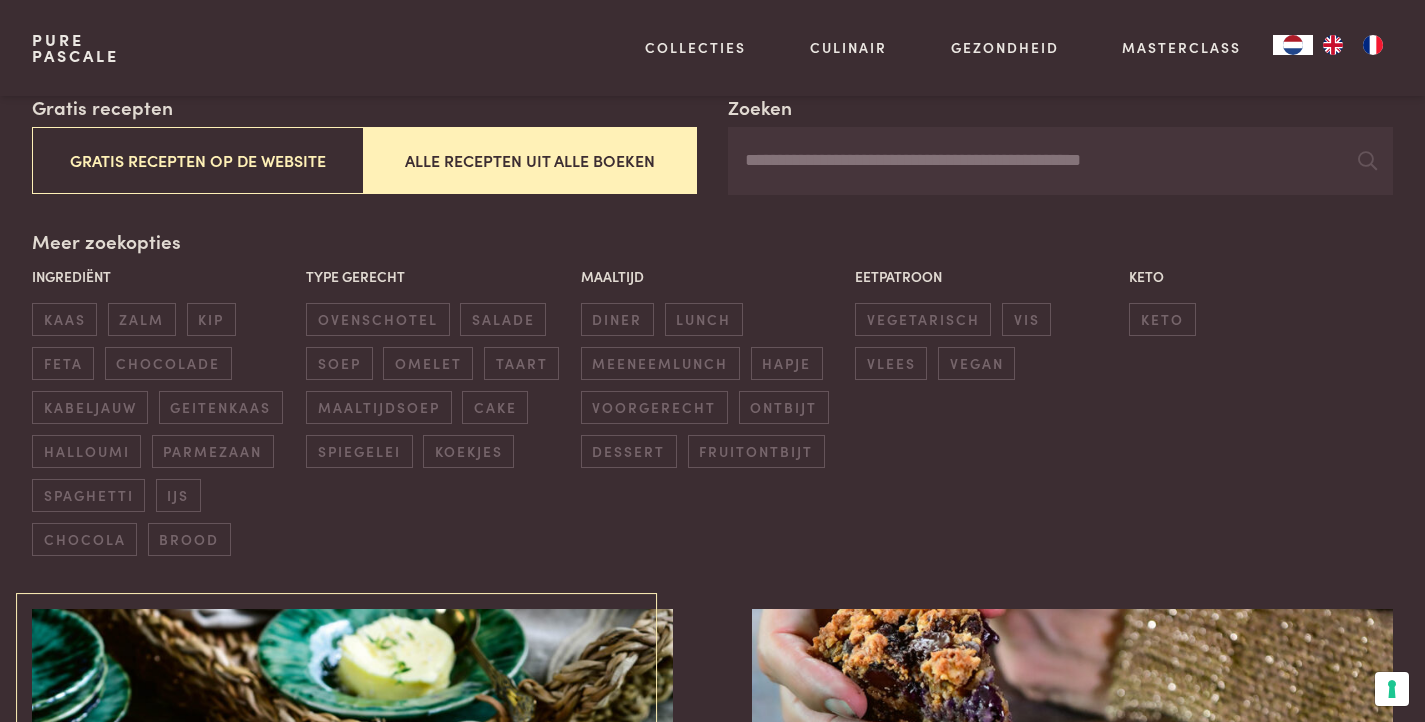 scroll, scrollTop: 190, scrollLeft: 0, axis: vertical 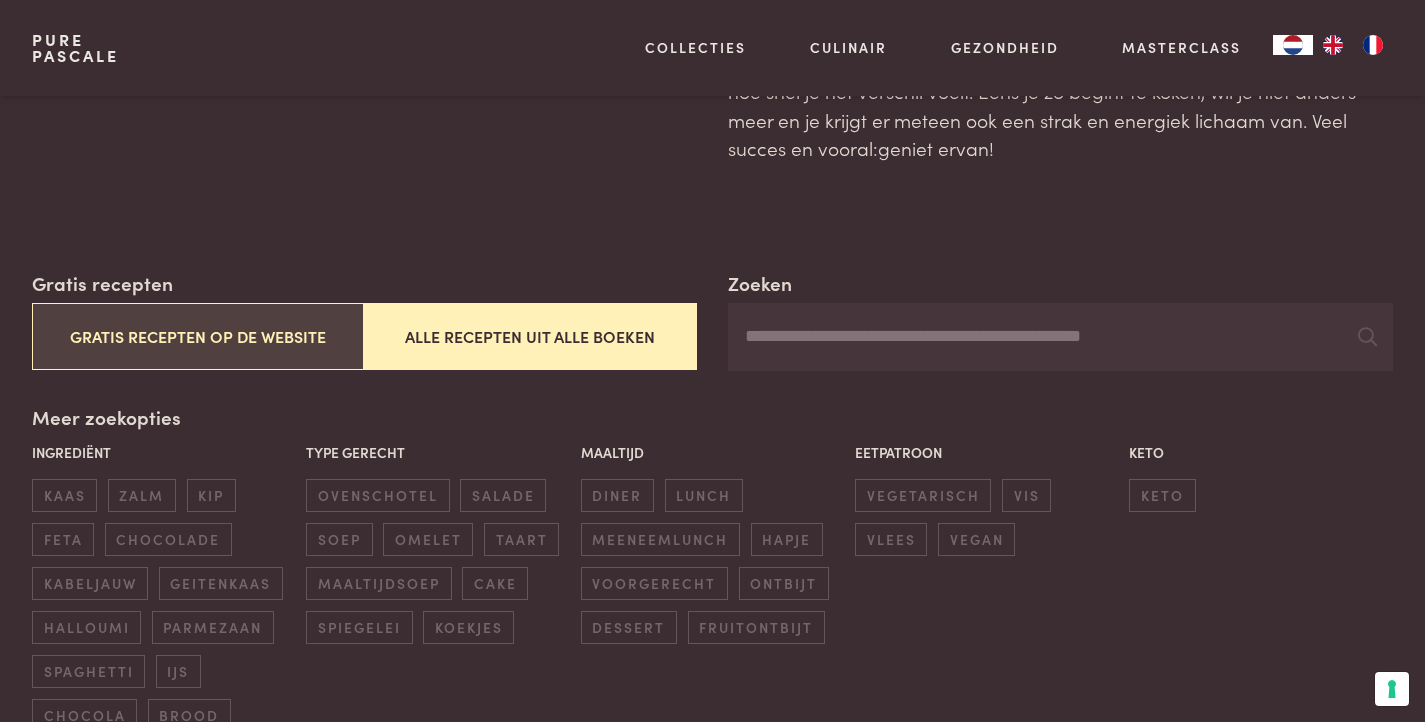 click on "Gratis recepten op de website" at bounding box center [198, 336] 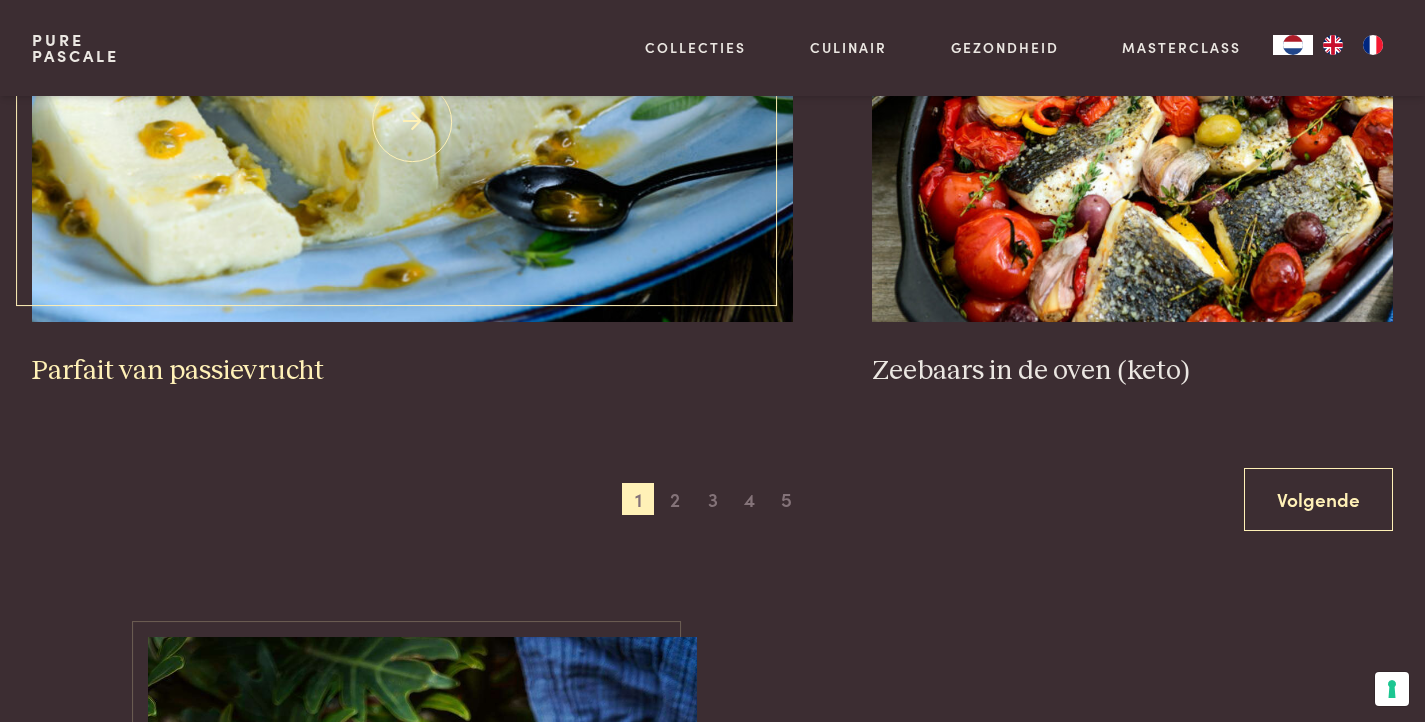 scroll, scrollTop: 3859, scrollLeft: 0, axis: vertical 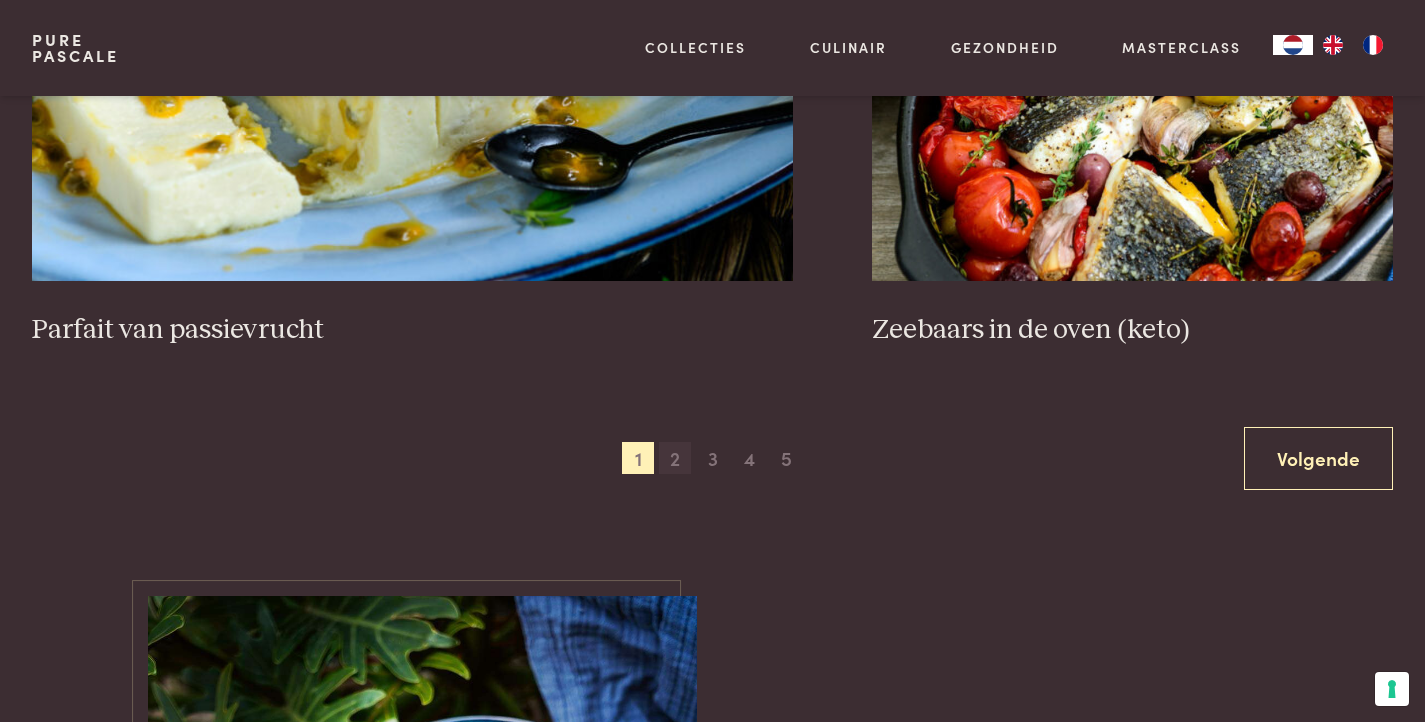 click on "2" at bounding box center (675, 458) 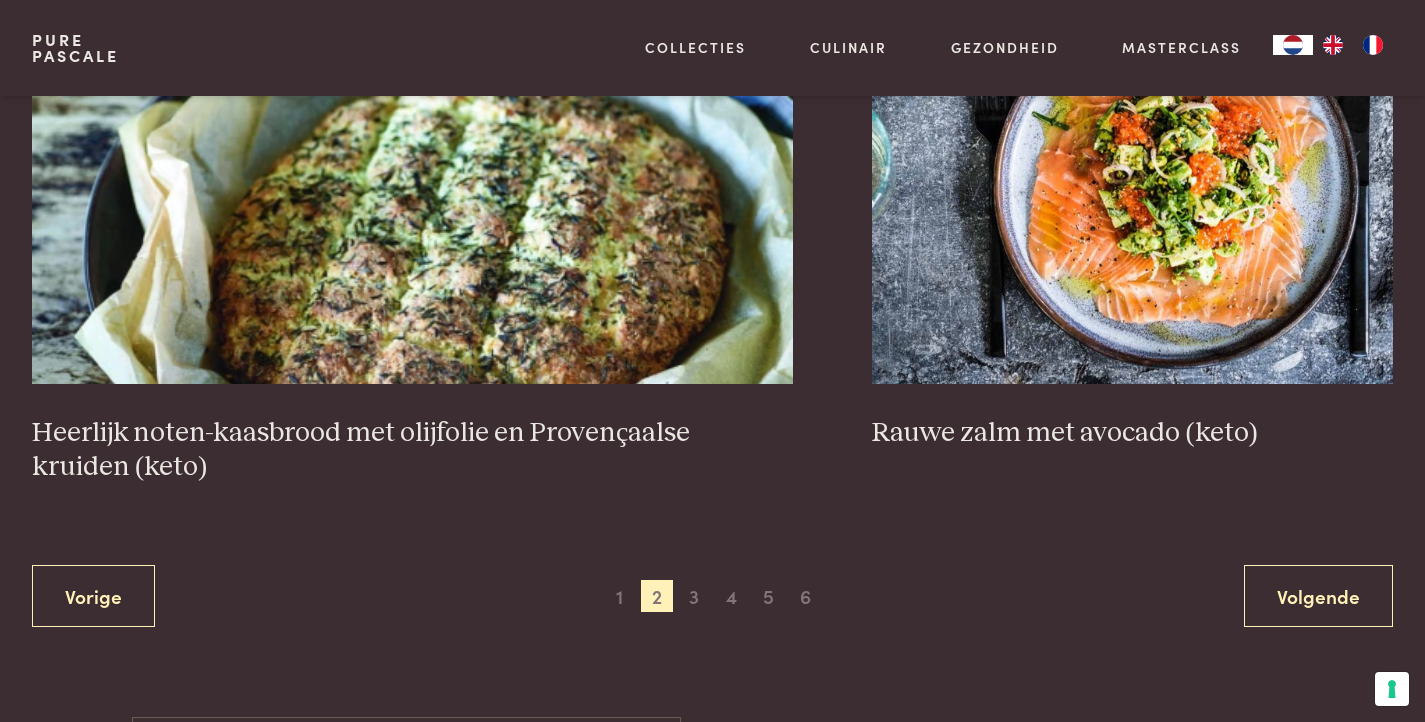 scroll, scrollTop: 3774, scrollLeft: 0, axis: vertical 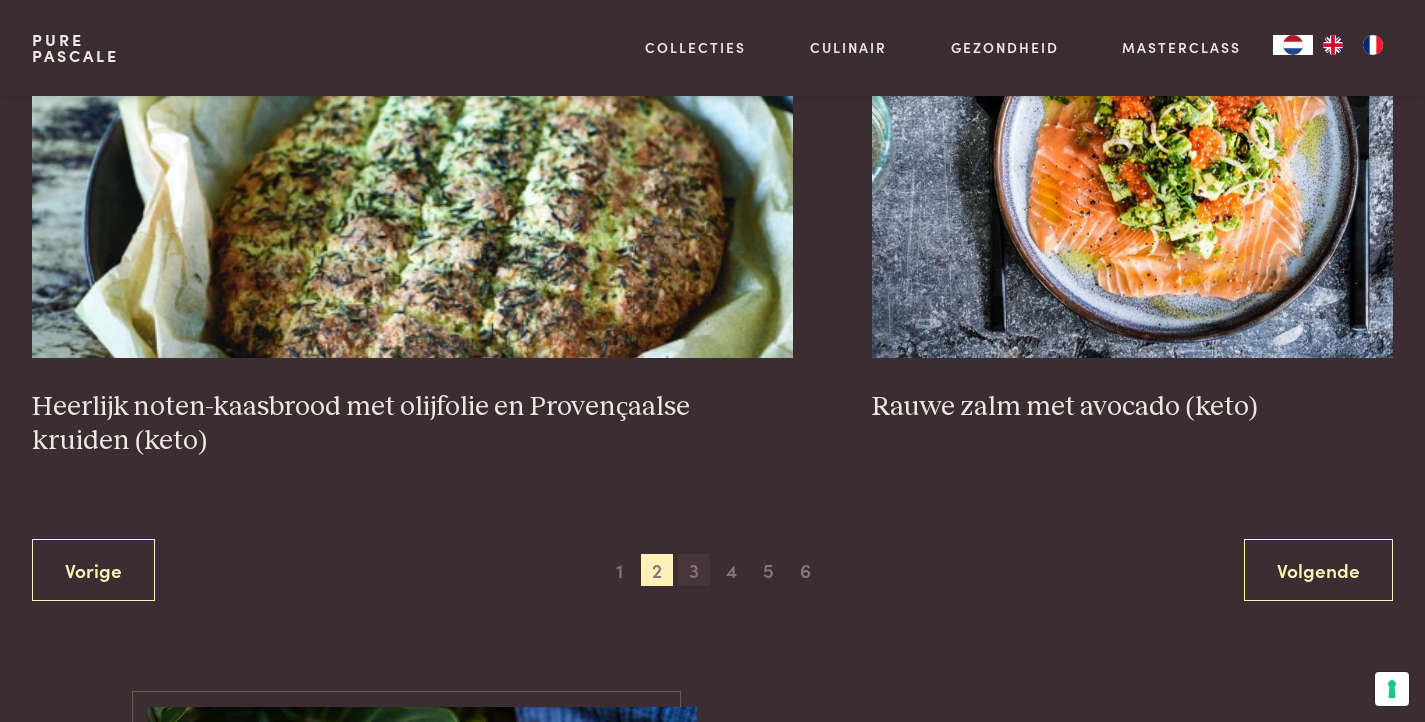 click on "3" at bounding box center [694, 570] 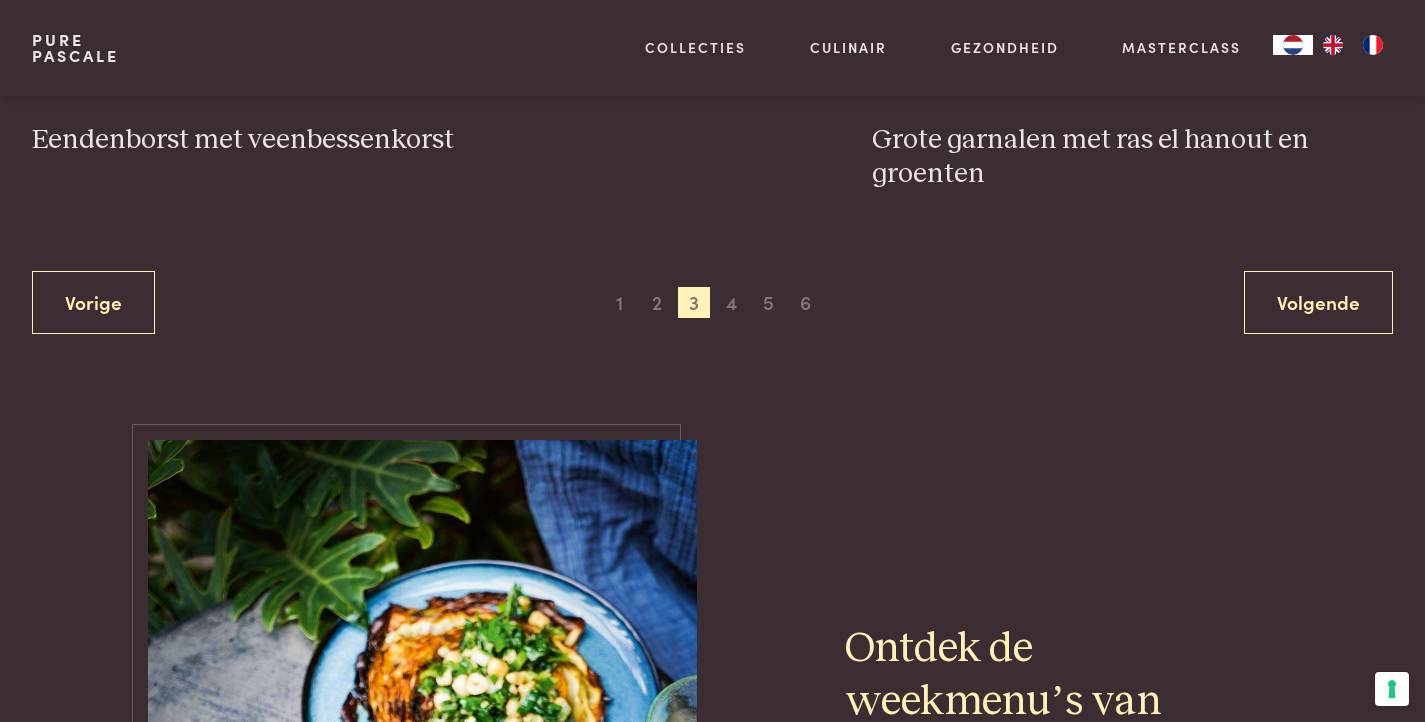 scroll, scrollTop: 4725, scrollLeft: 0, axis: vertical 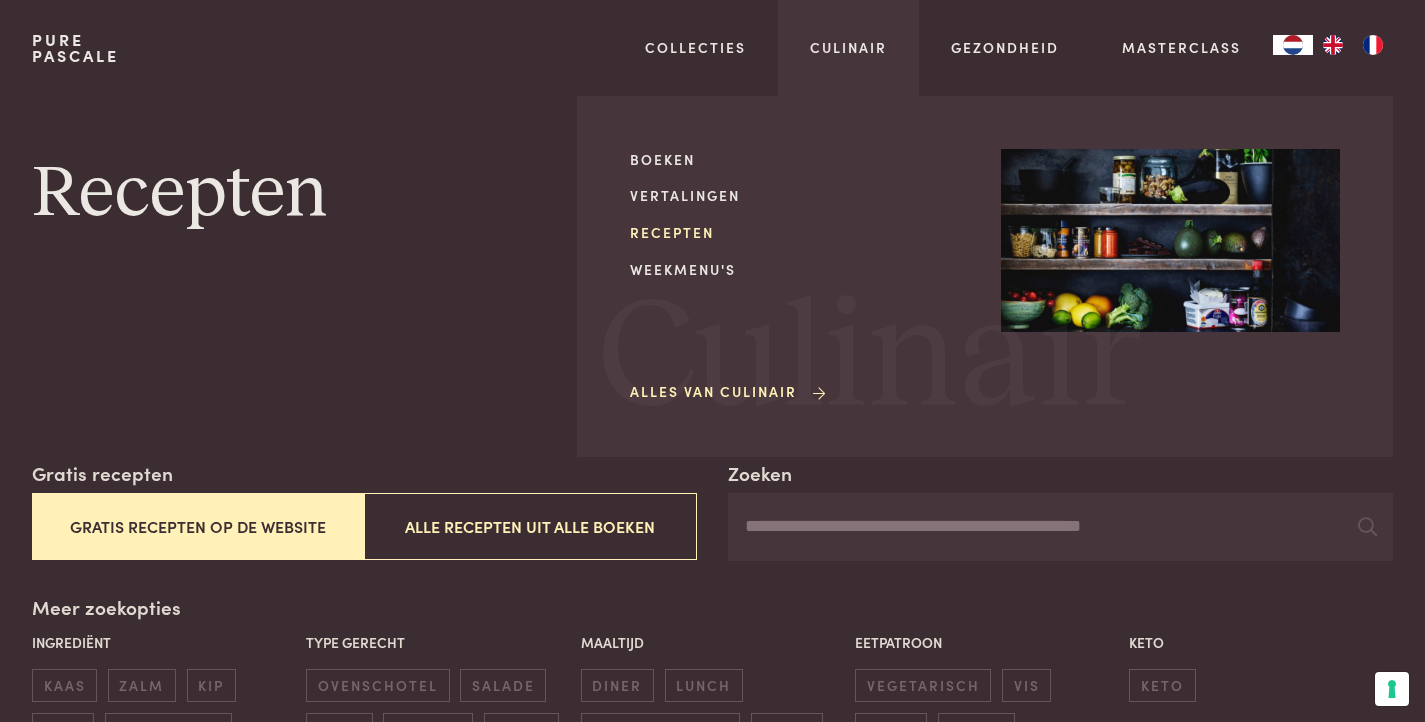 click on "Recepten" at bounding box center [799, 232] 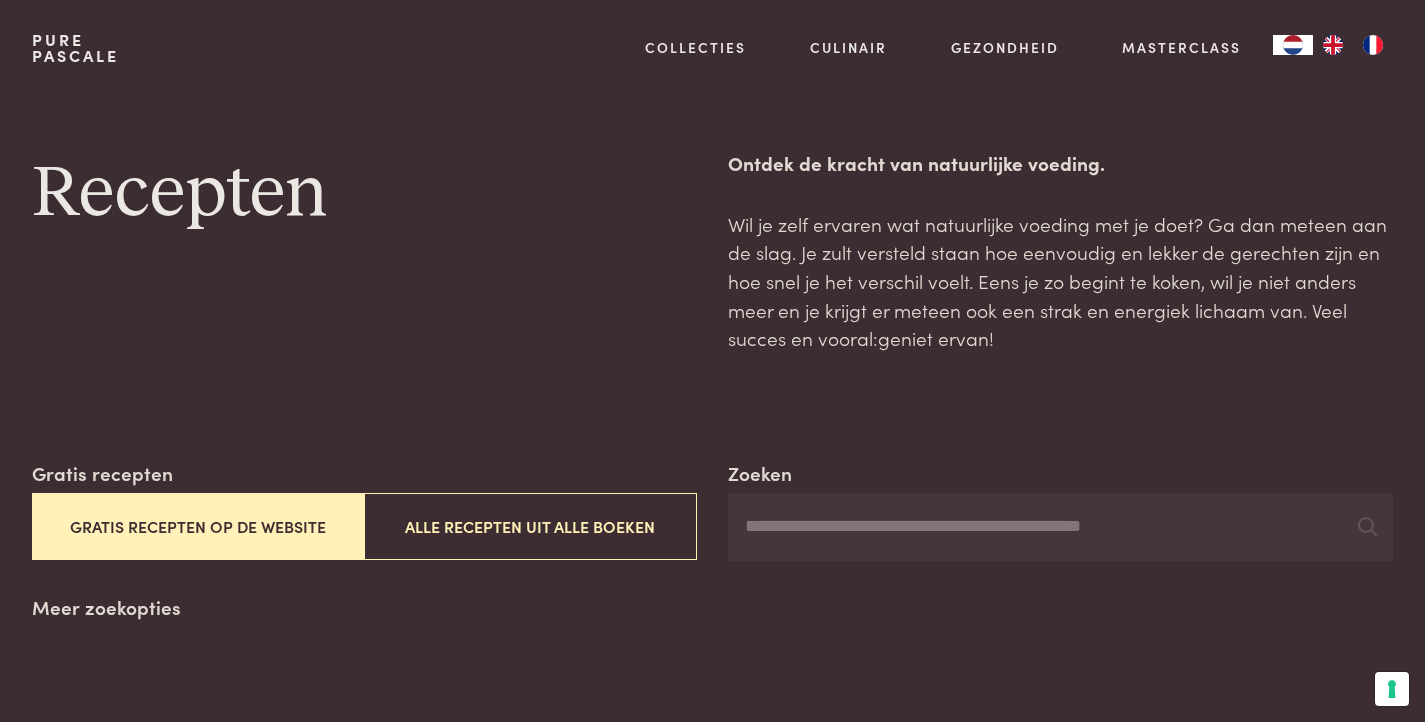 scroll, scrollTop: 0, scrollLeft: 0, axis: both 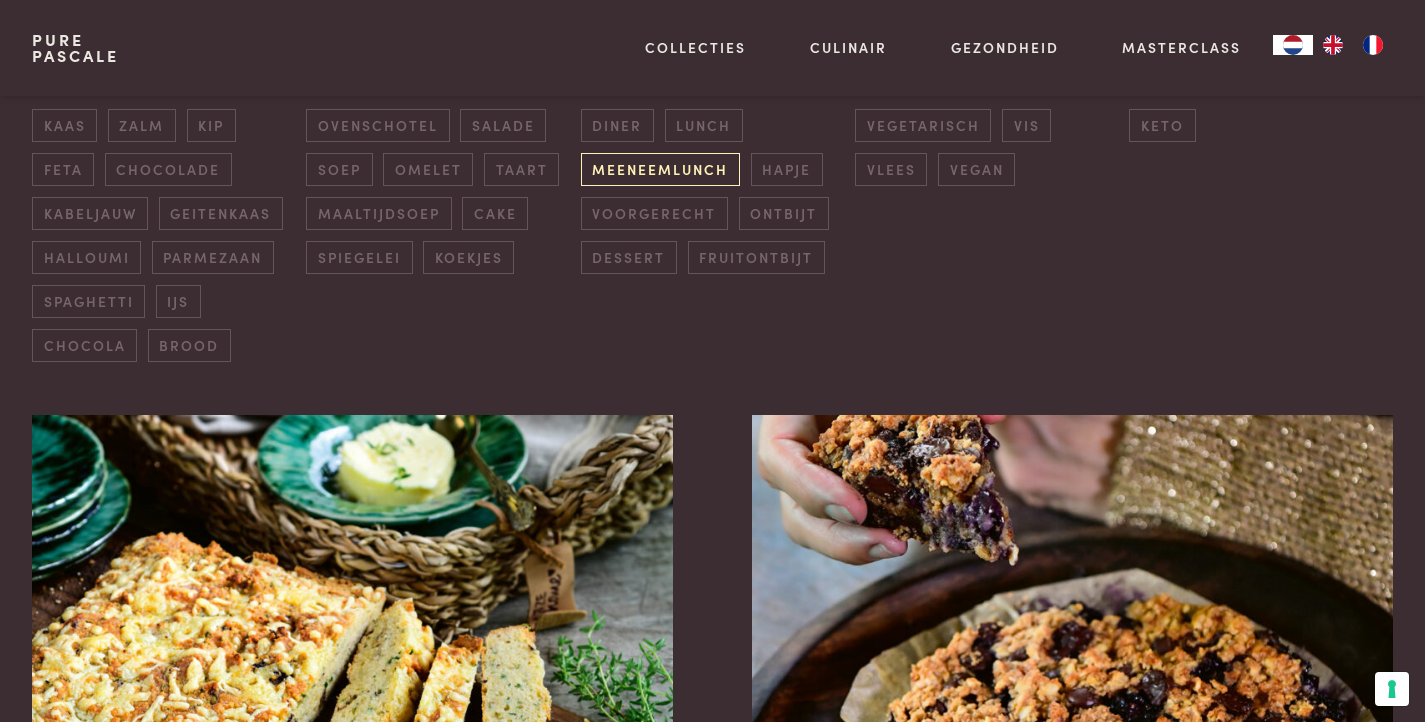 click on "meeneemlunch" at bounding box center [660, 169] 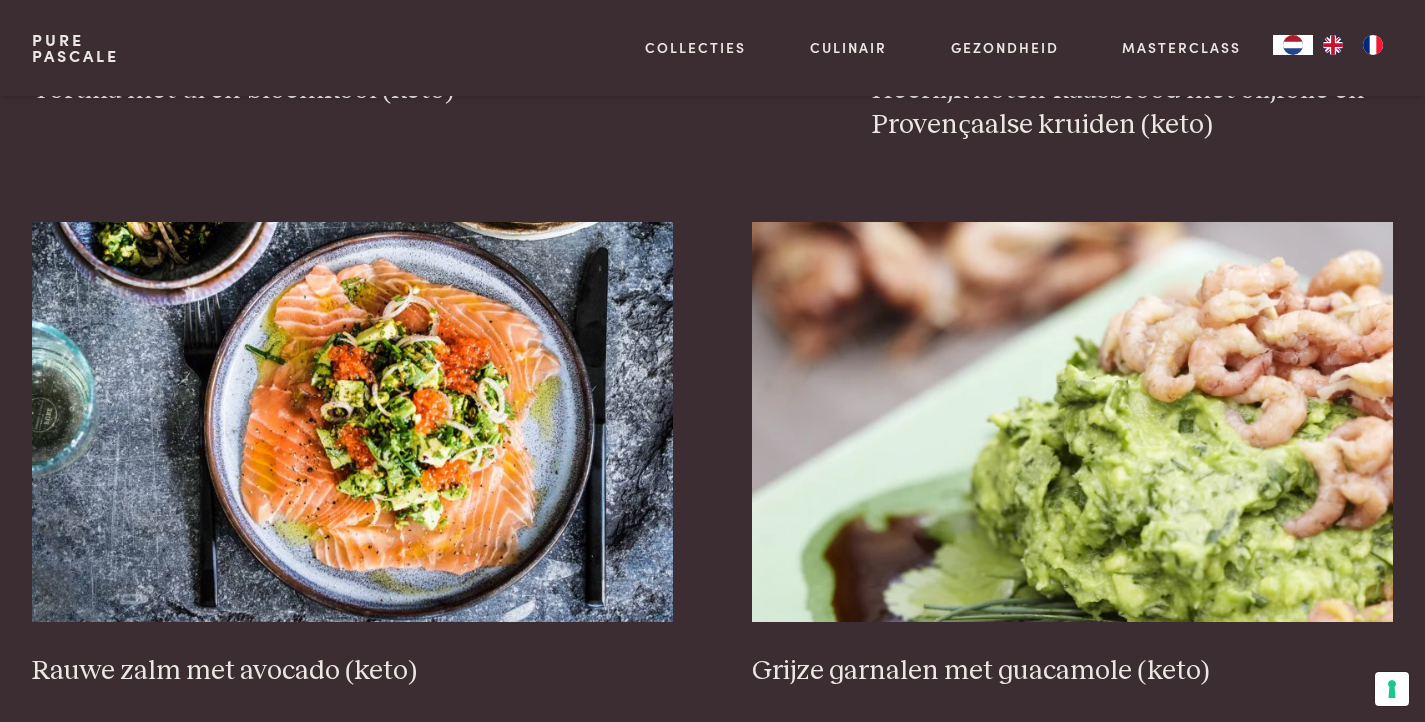 scroll, scrollTop: 2217, scrollLeft: 0, axis: vertical 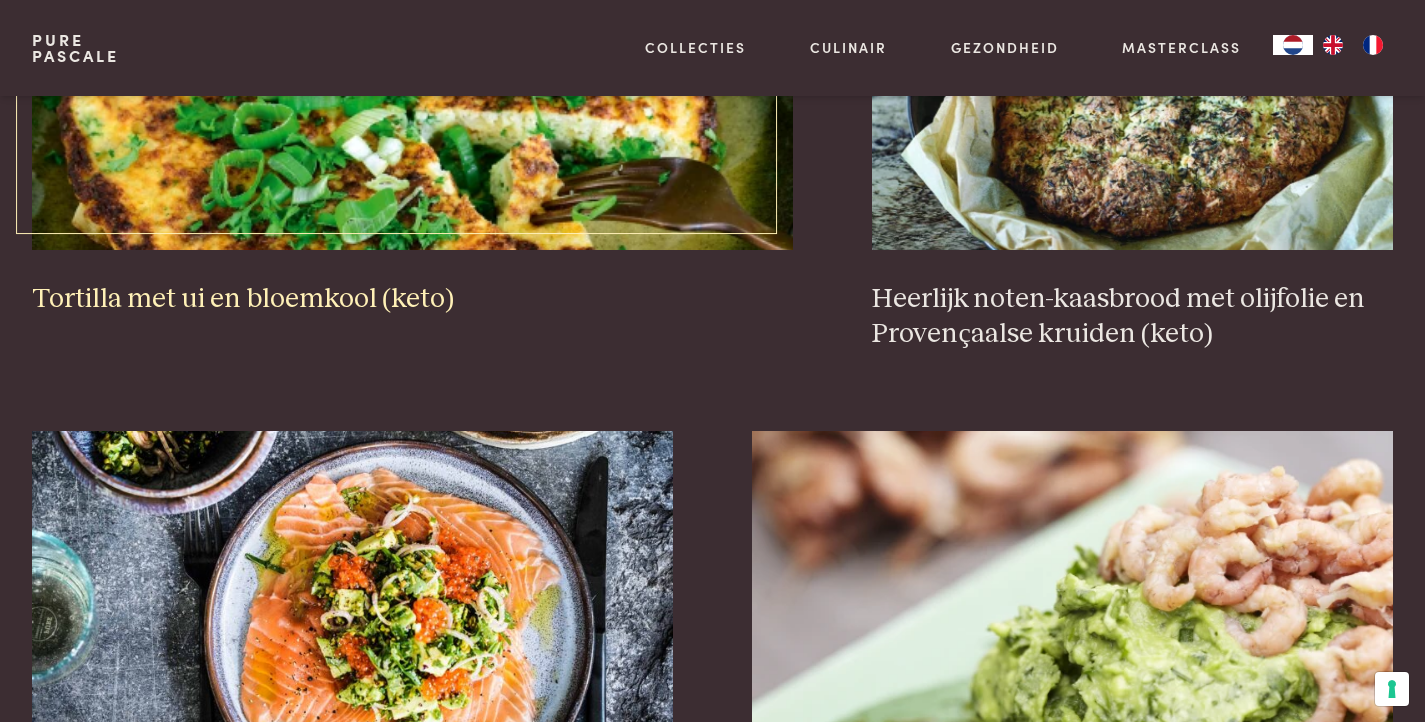 click at bounding box center [412, 50] 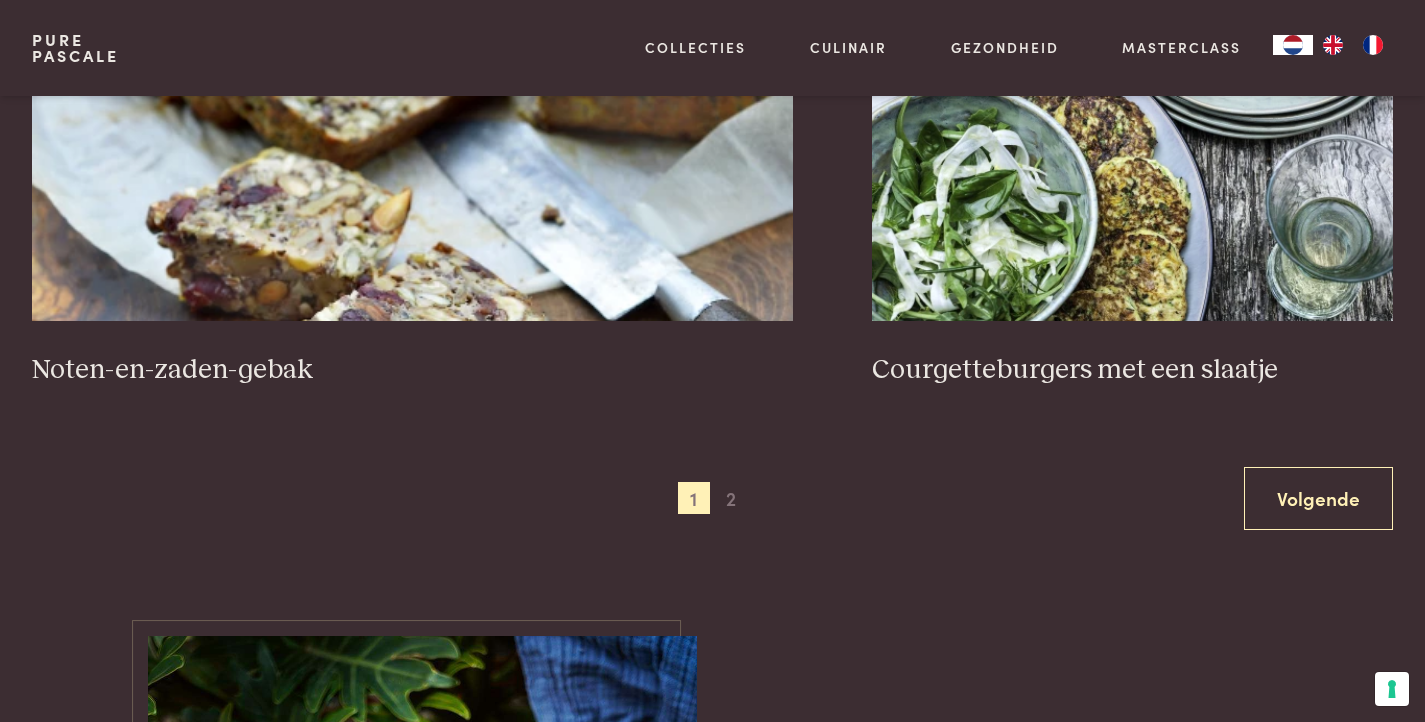 scroll, scrollTop: 3820, scrollLeft: 0, axis: vertical 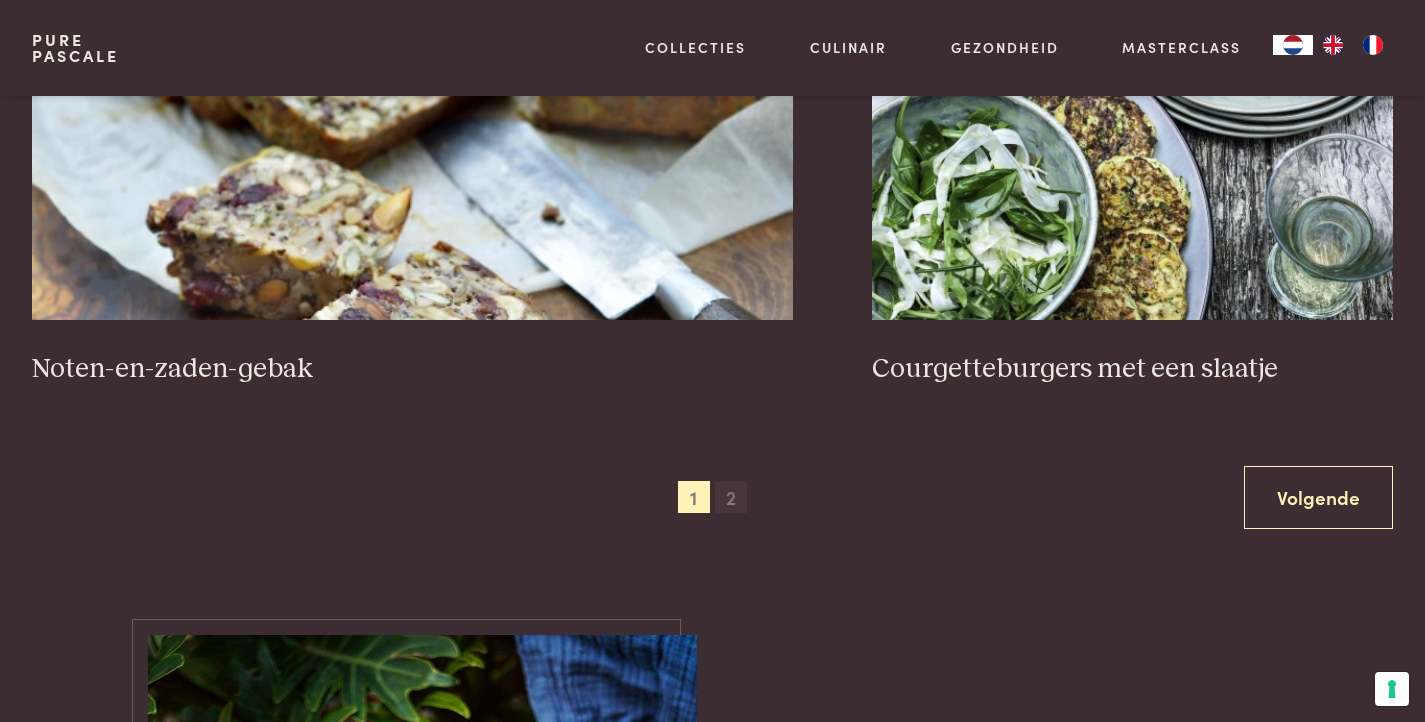 click on "2" at bounding box center (731, 497) 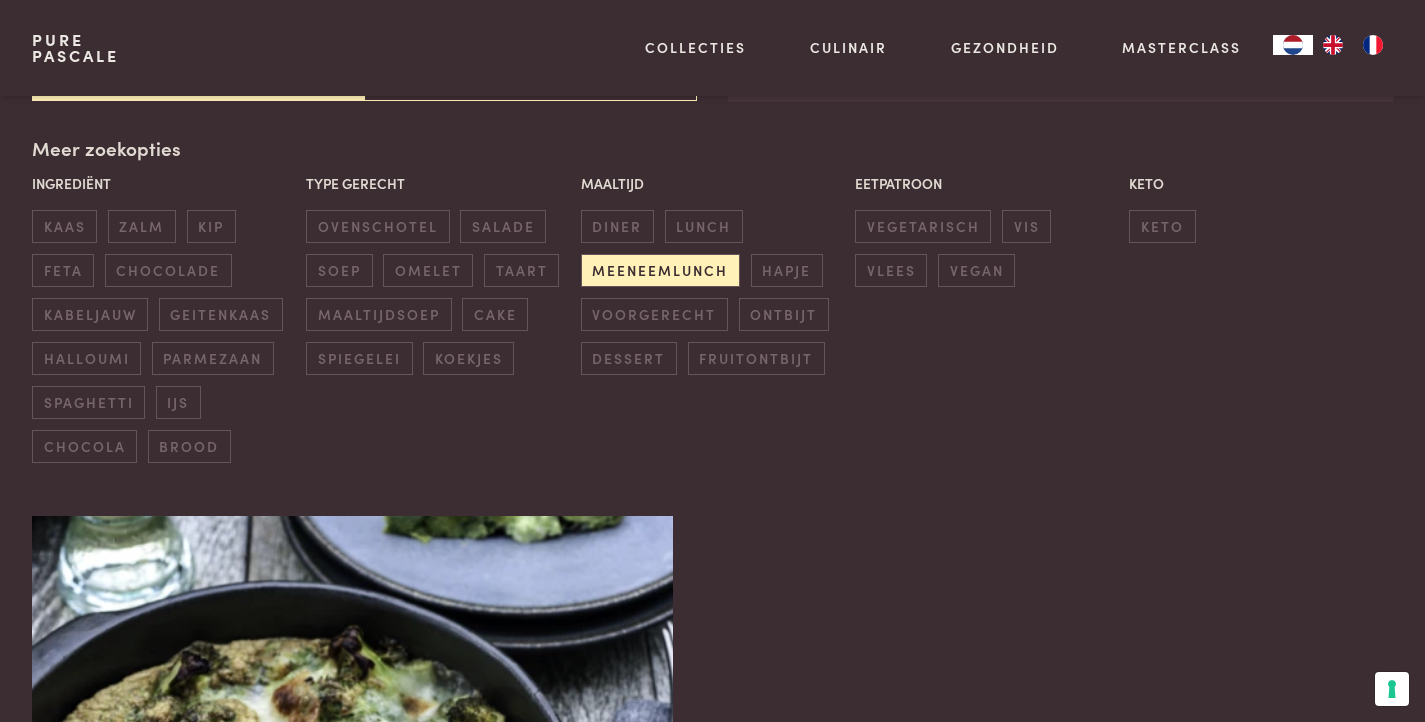 scroll, scrollTop: 962, scrollLeft: 0, axis: vertical 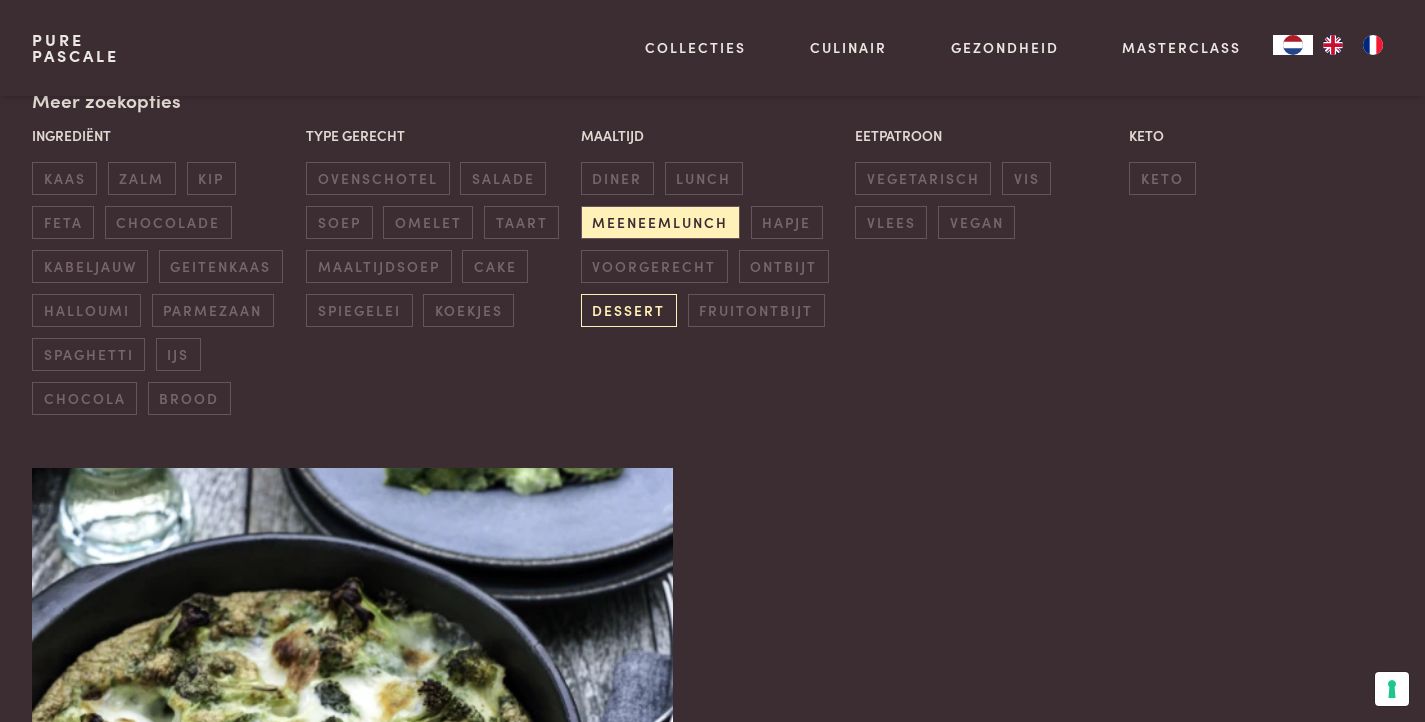 click on "dessert" at bounding box center [629, 310] 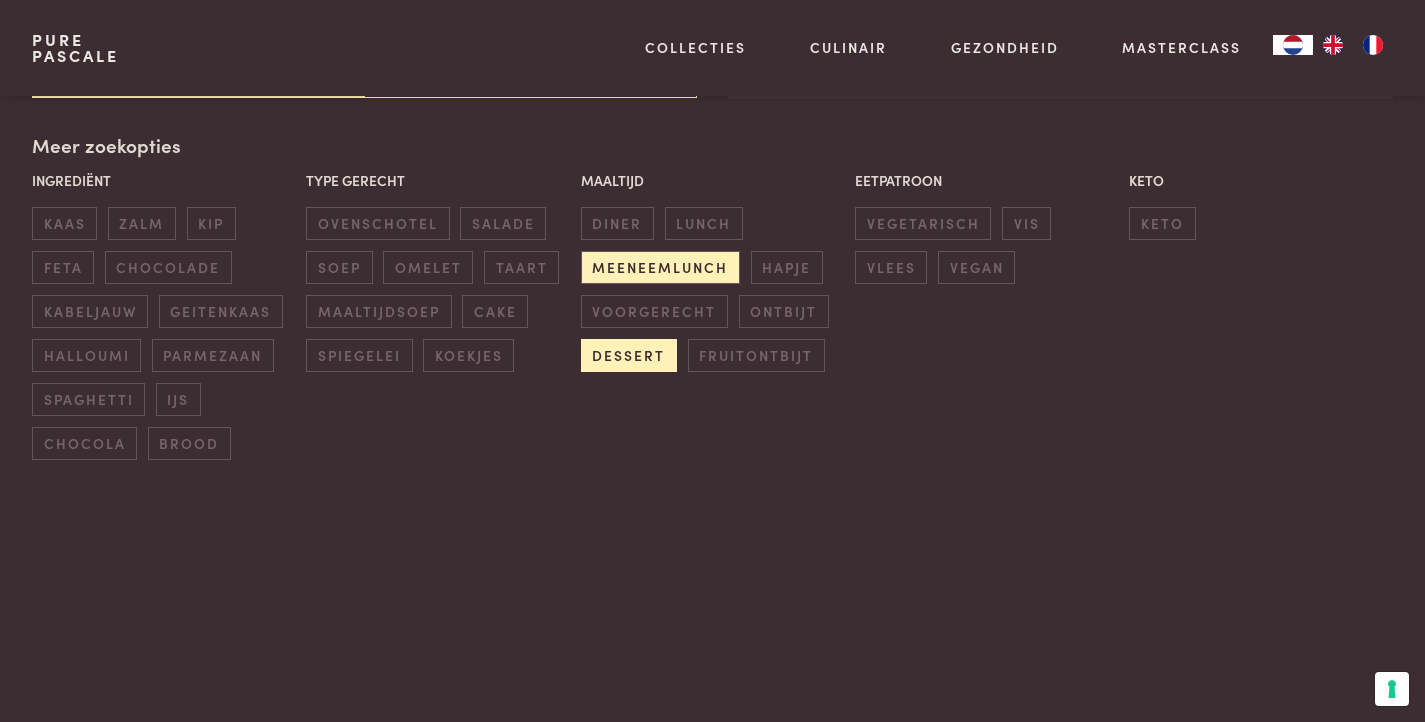 scroll, scrollTop: 459, scrollLeft: 0, axis: vertical 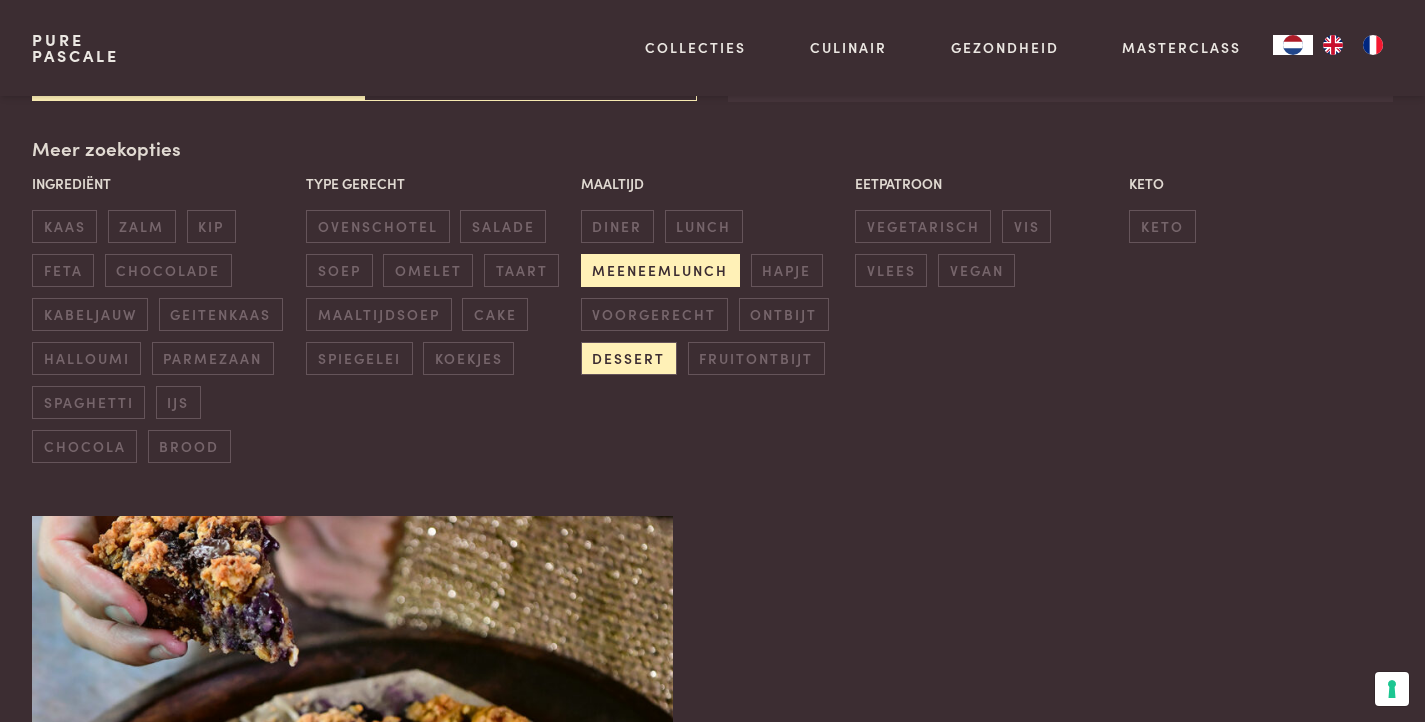 click on "meeneemlunch" at bounding box center (660, 270) 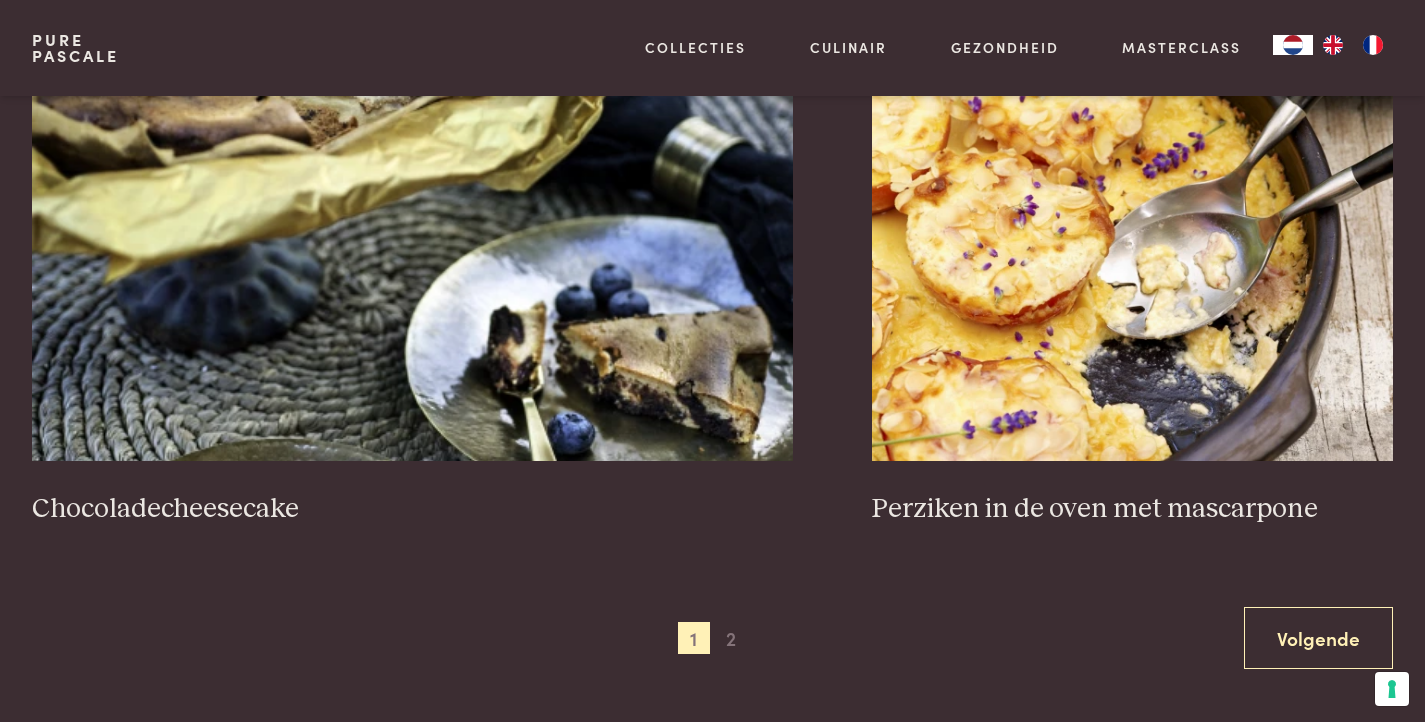 scroll, scrollTop: 3777, scrollLeft: 0, axis: vertical 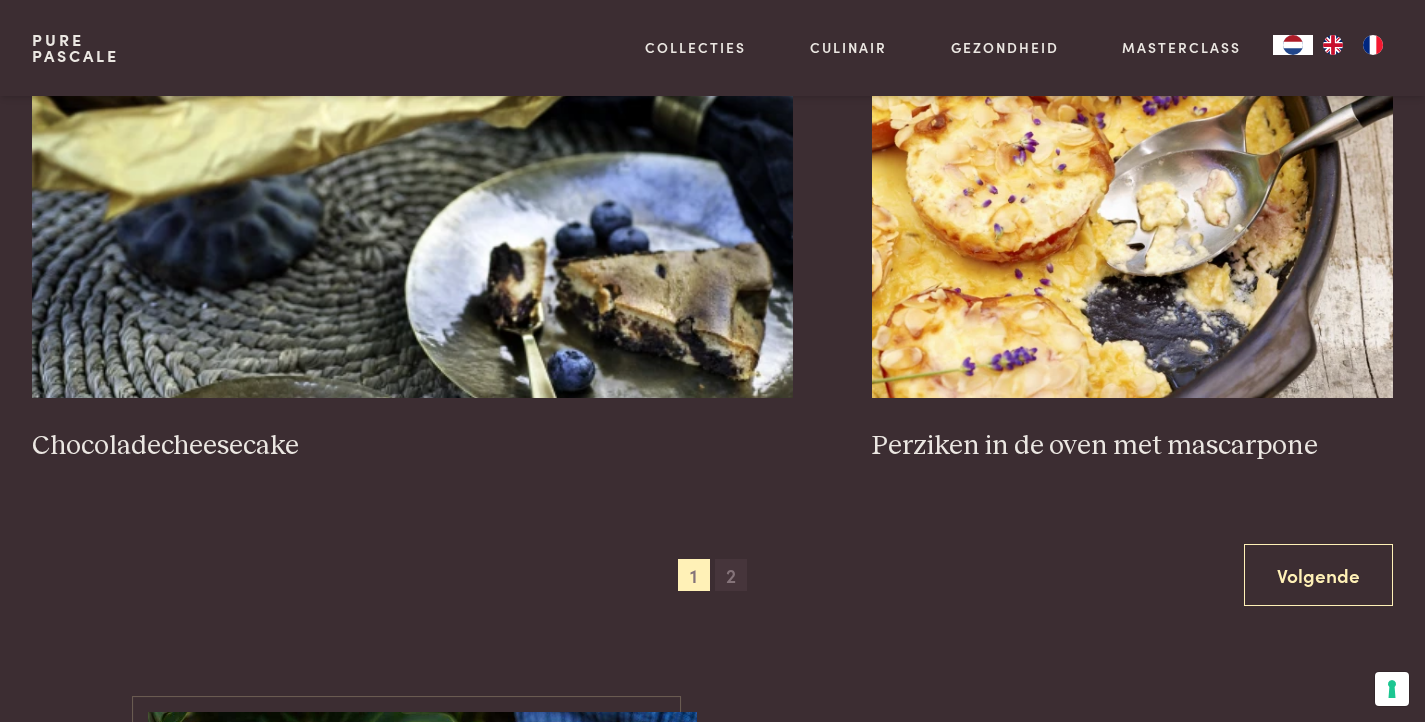 click on "2" at bounding box center (731, 575) 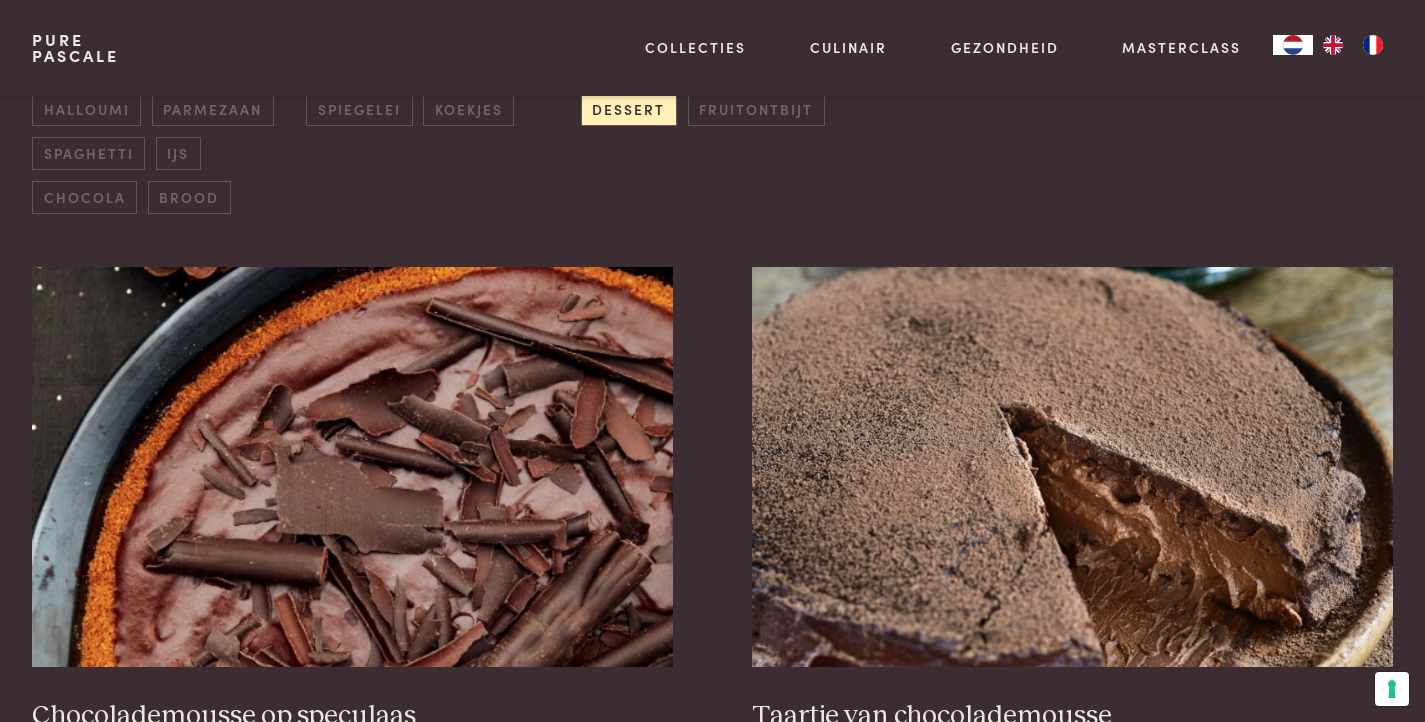 scroll, scrollTop: 430, scrollLeft: 0, axis: vertical 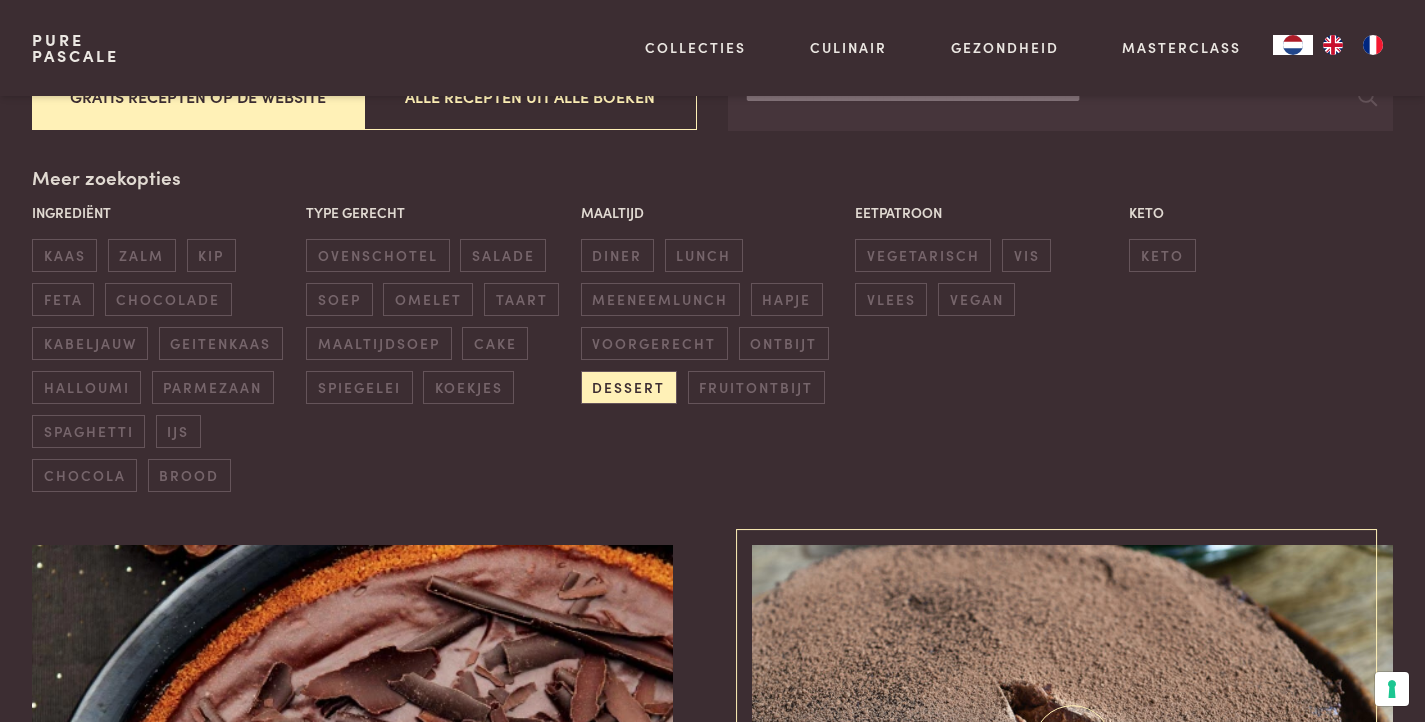 click at bounding box center (1072, 745) 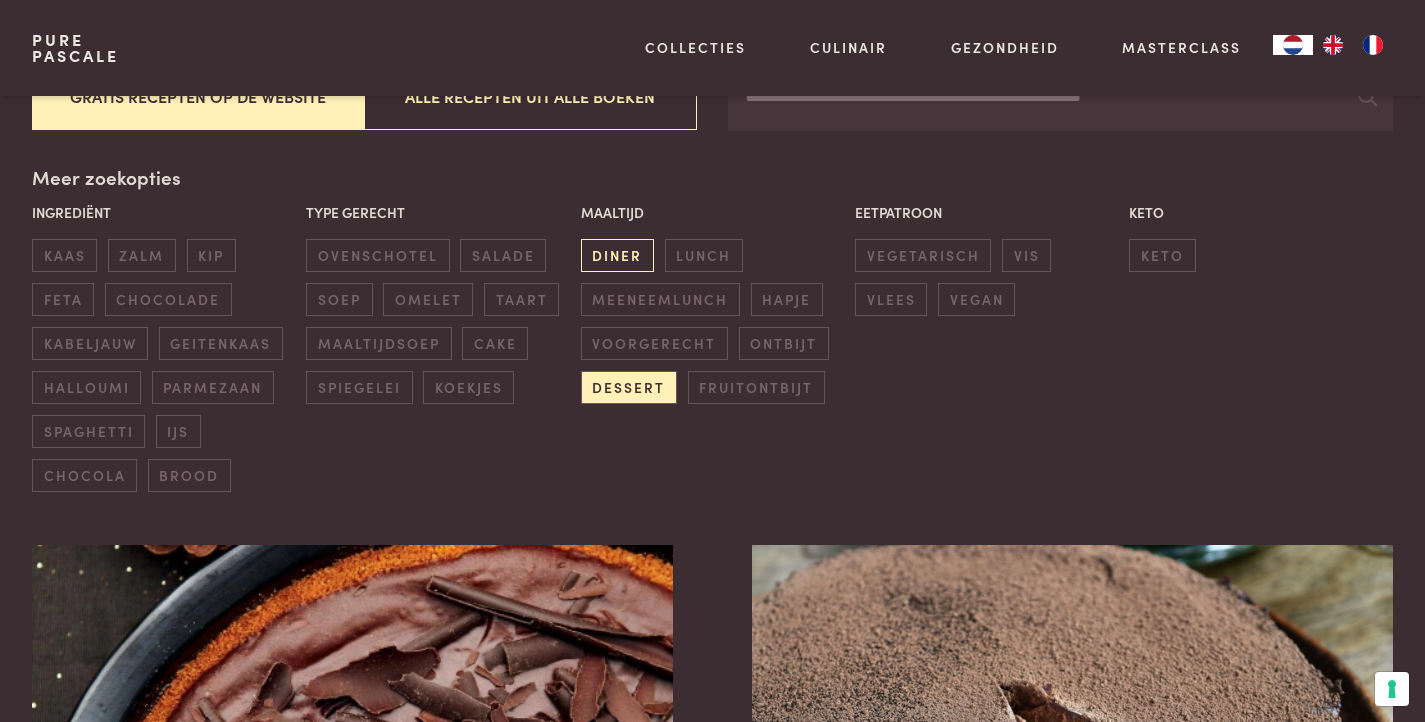 click on "diner" at bounding box center (617, 255) 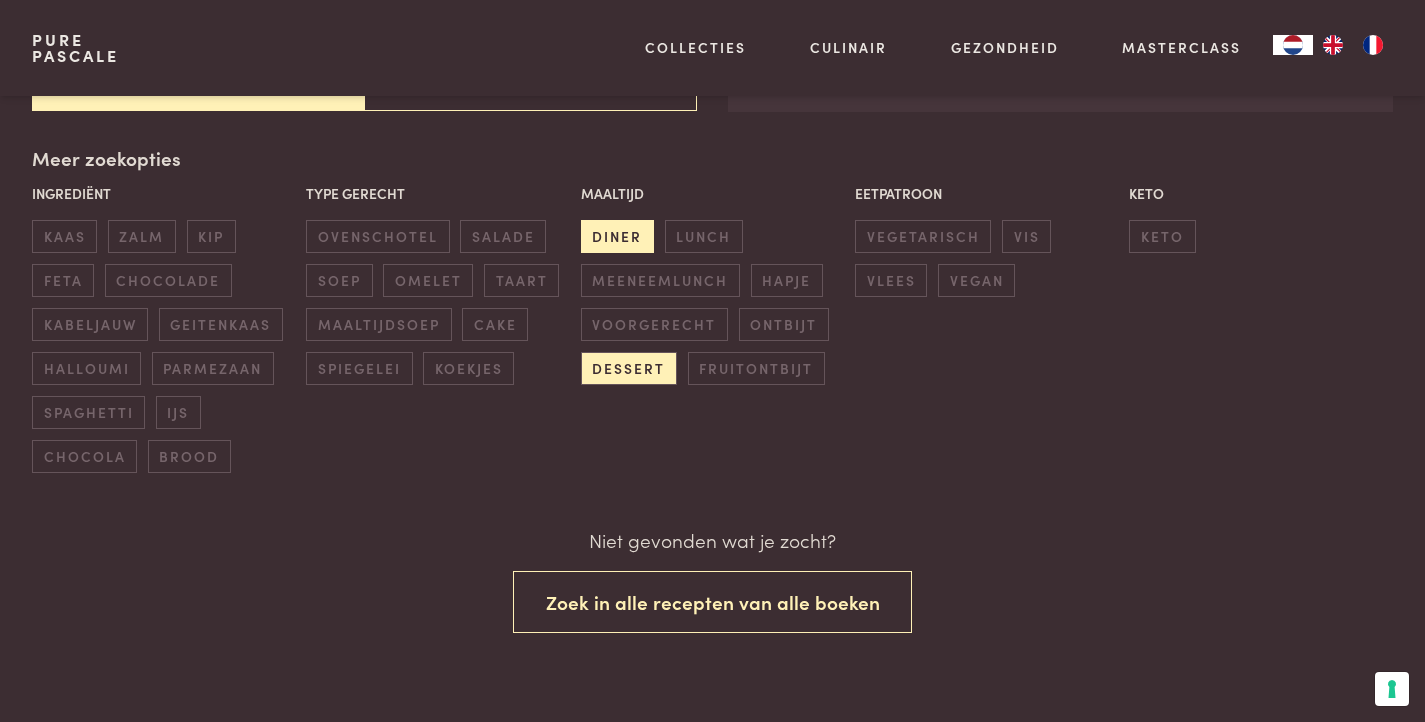 scroll, scrollTop: 449, scrollLeft: 0, axis: vertical 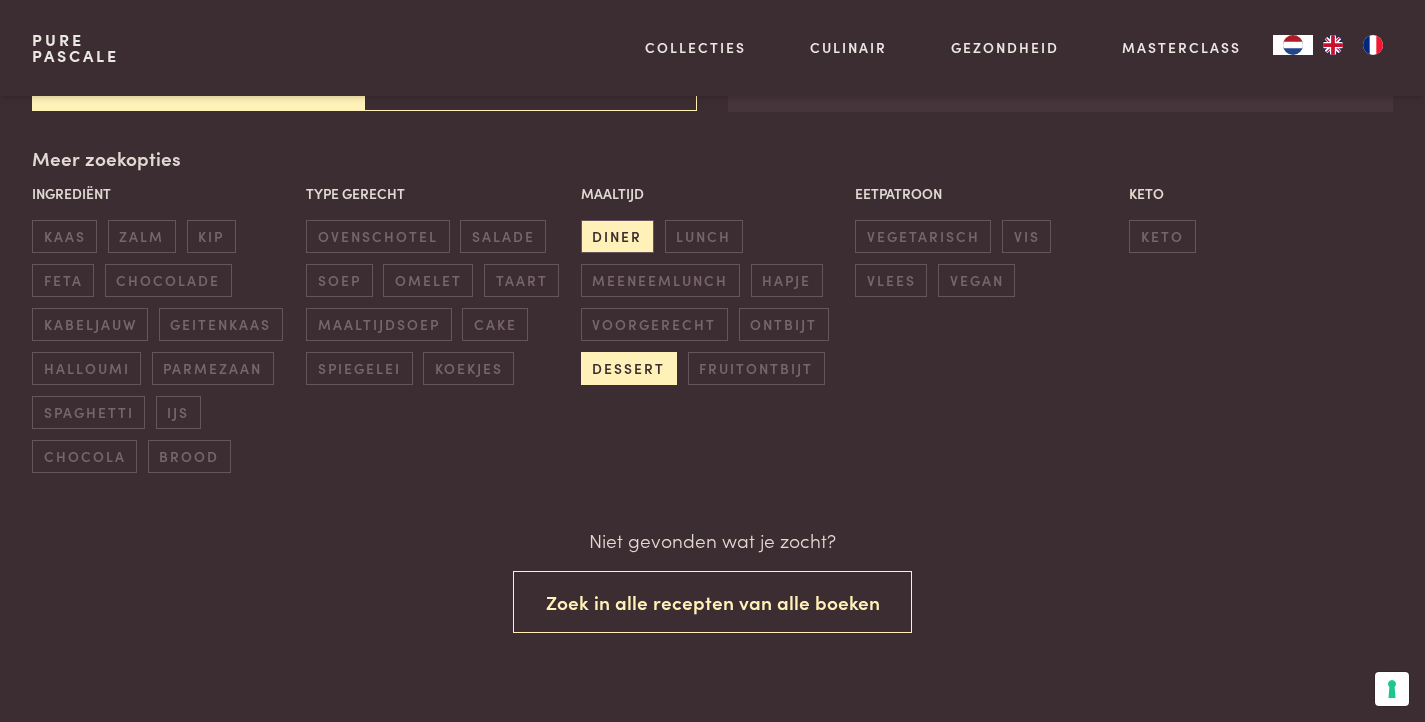 click on "dessert" at bounding box center (629, 368) 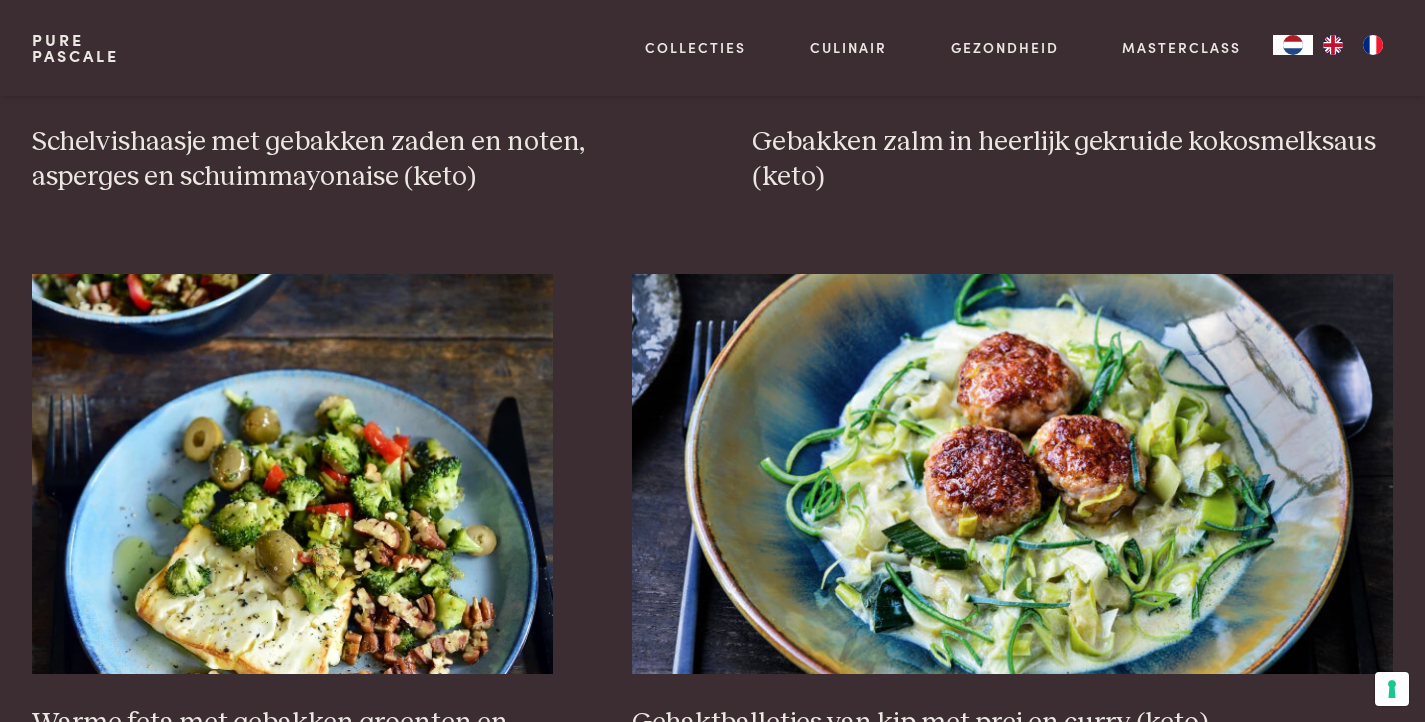 scroll, scrollTop: 2990, scrollLeft: 0, axis: vertical 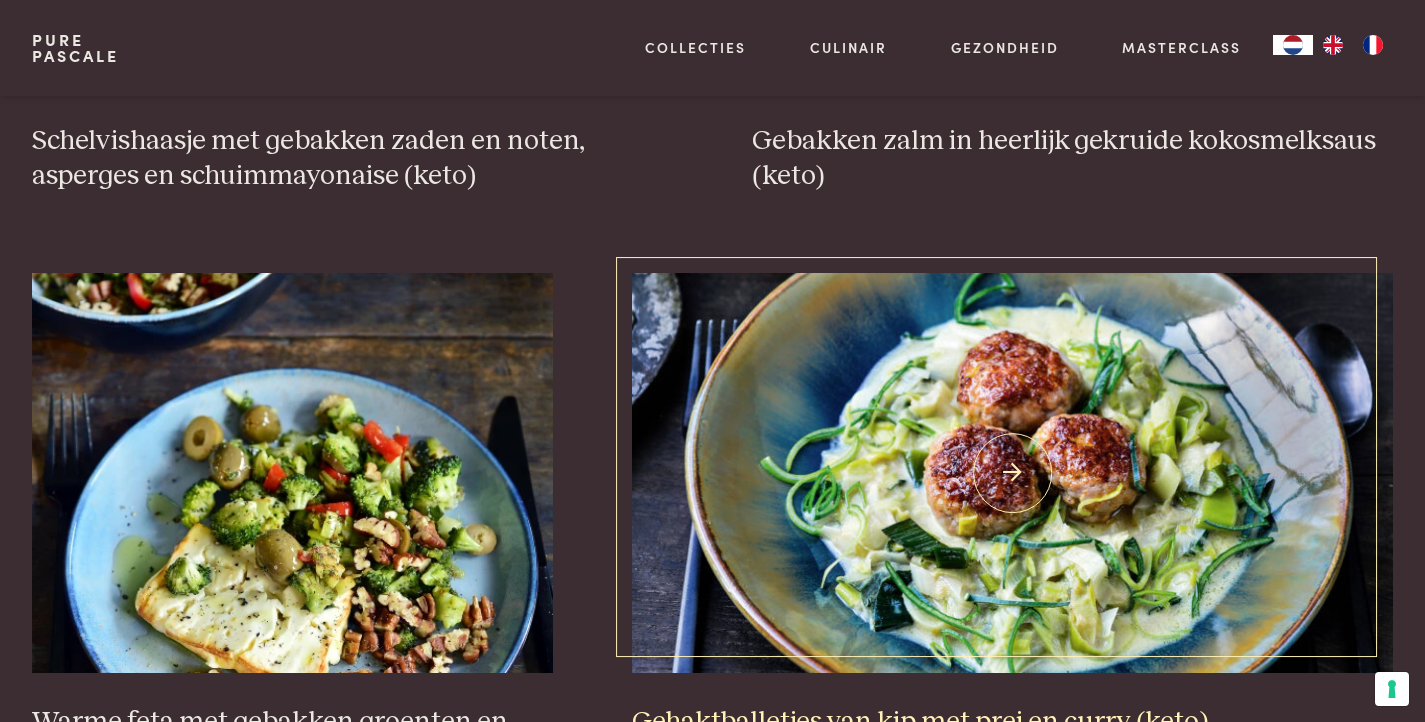 click at bounding box center [1012, 473] 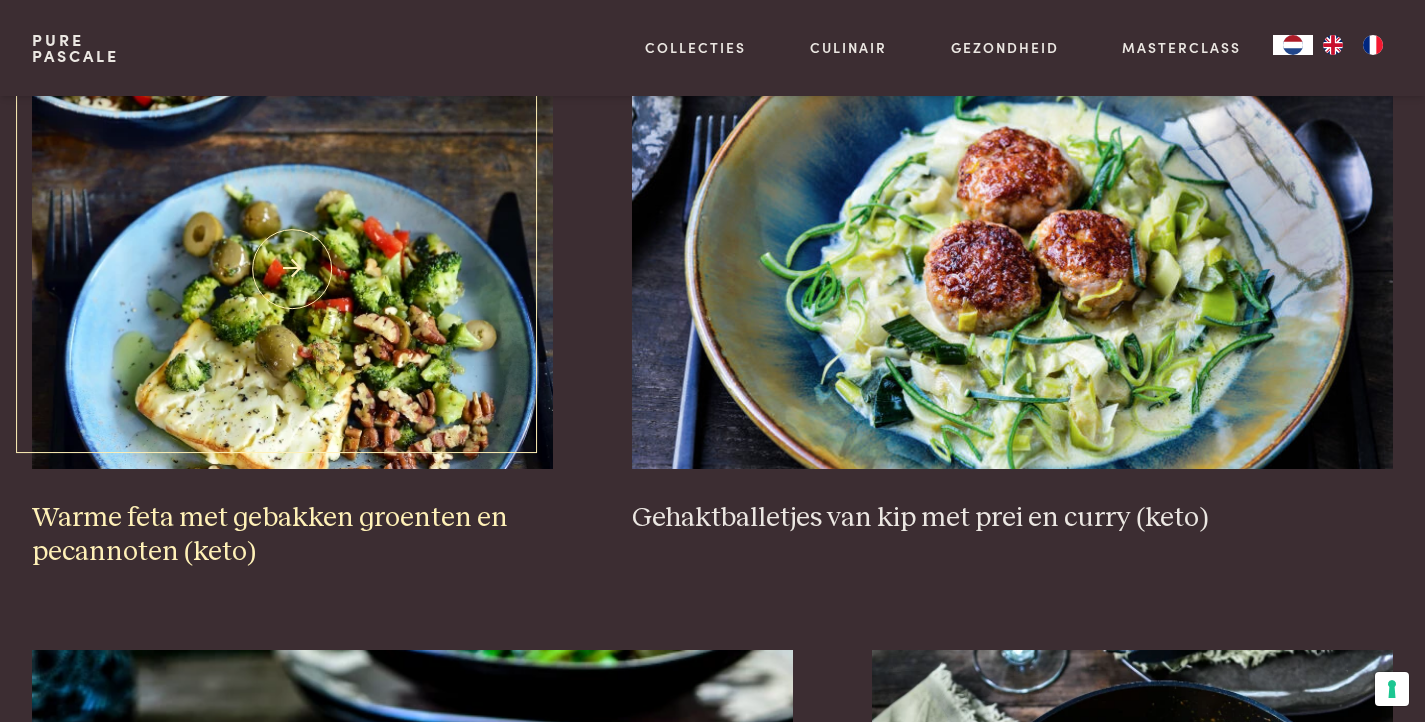 scroll, scrollTop: 3116, scrollLeft: 0, axis: vertical 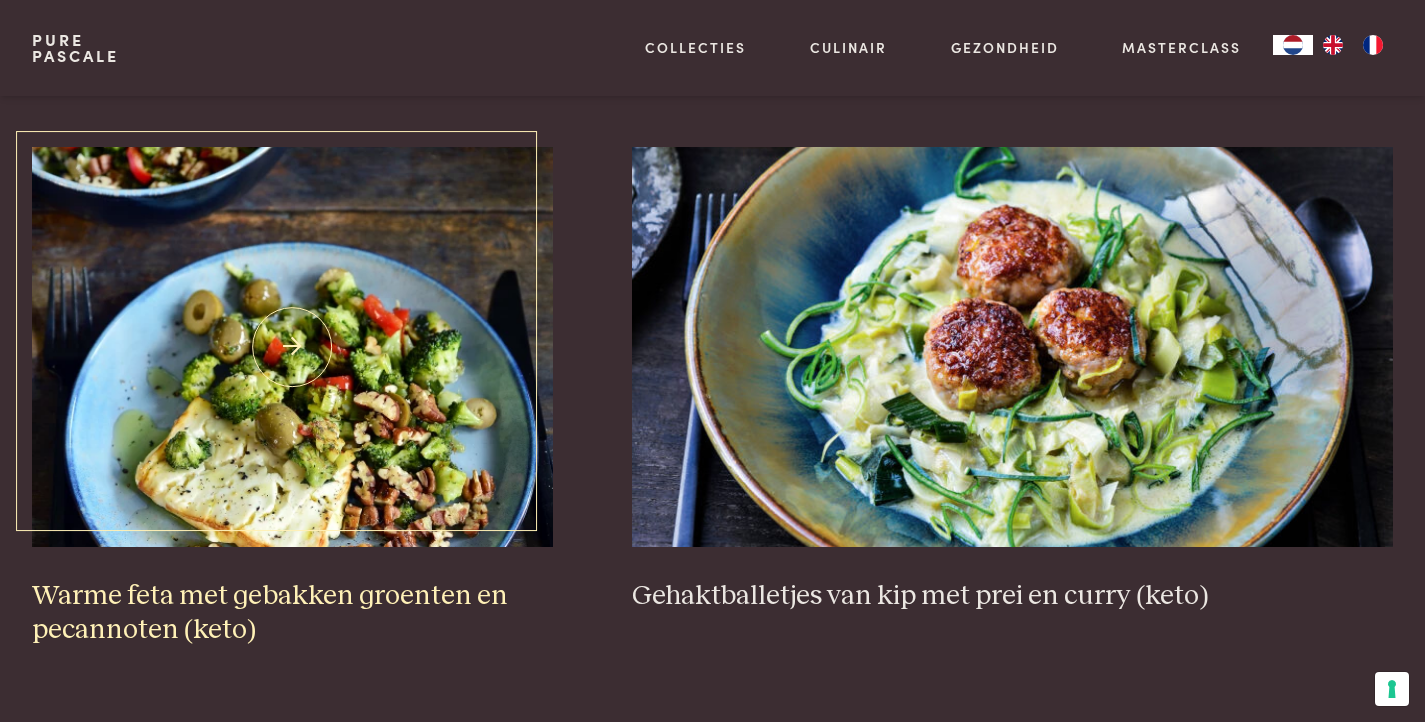click at bounding box center [292, 347] 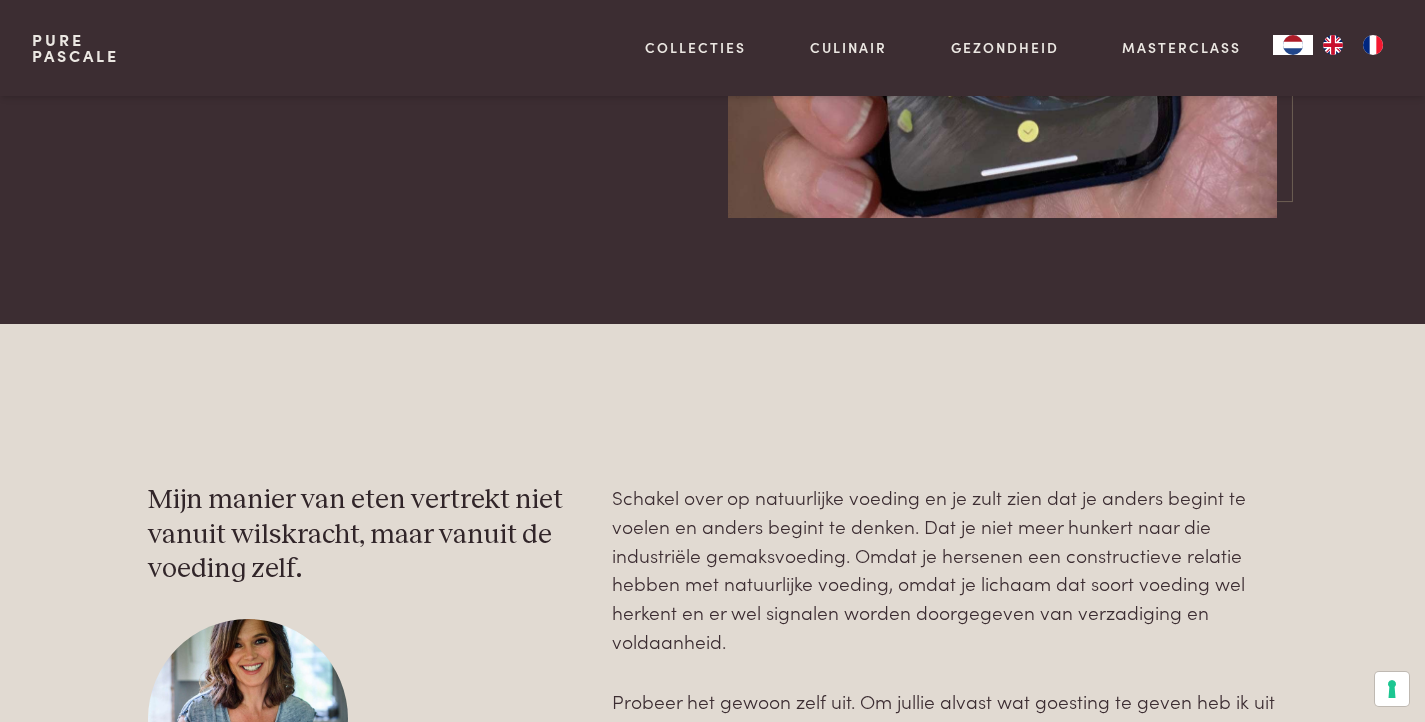 scroll, scrollTop: 6737, scrollLeft: 0, axis: vertical 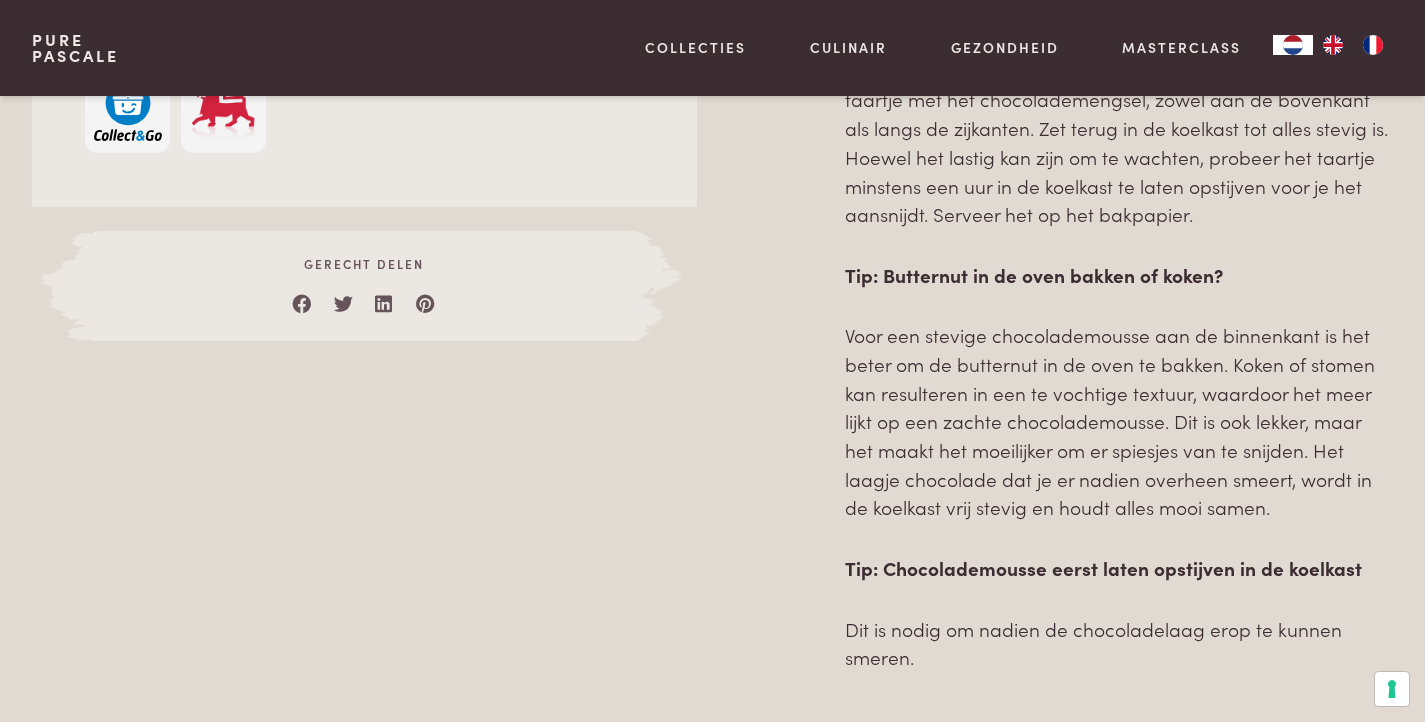 click at bounding box center [223, 111] 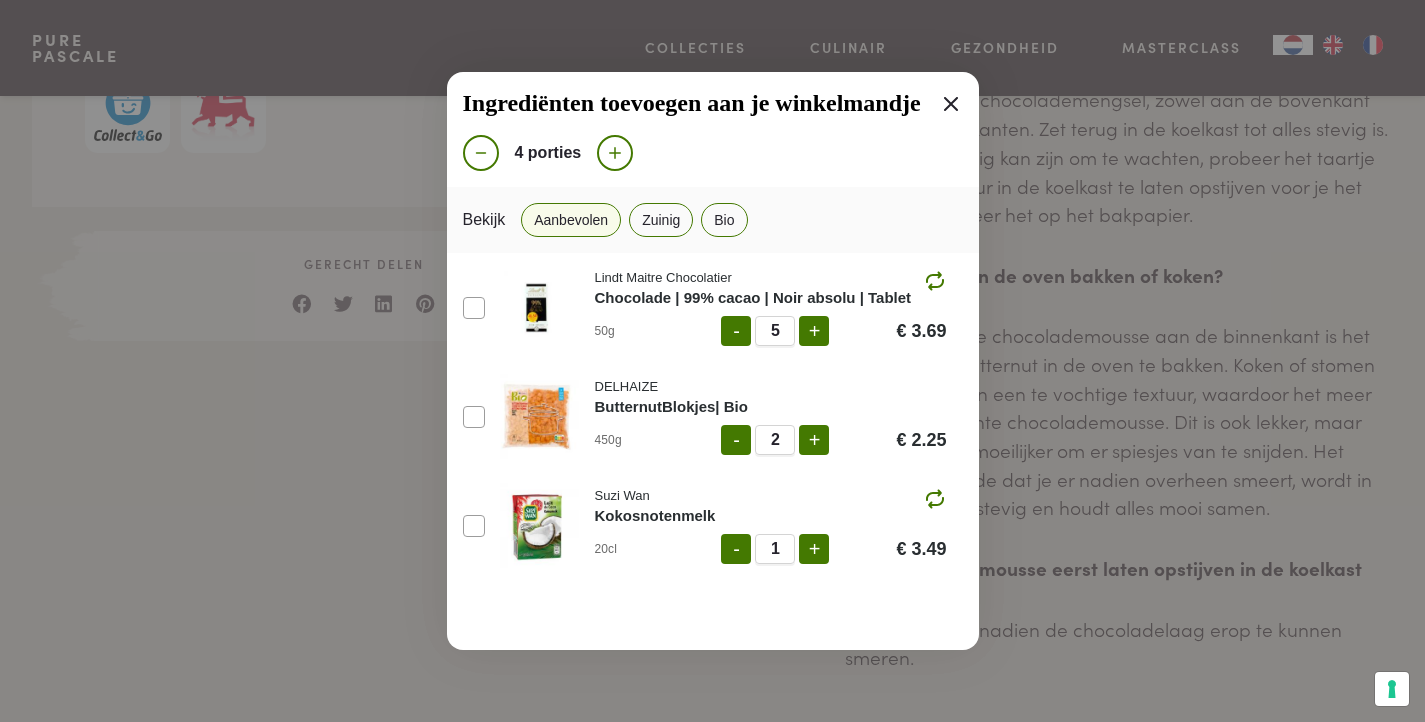 click 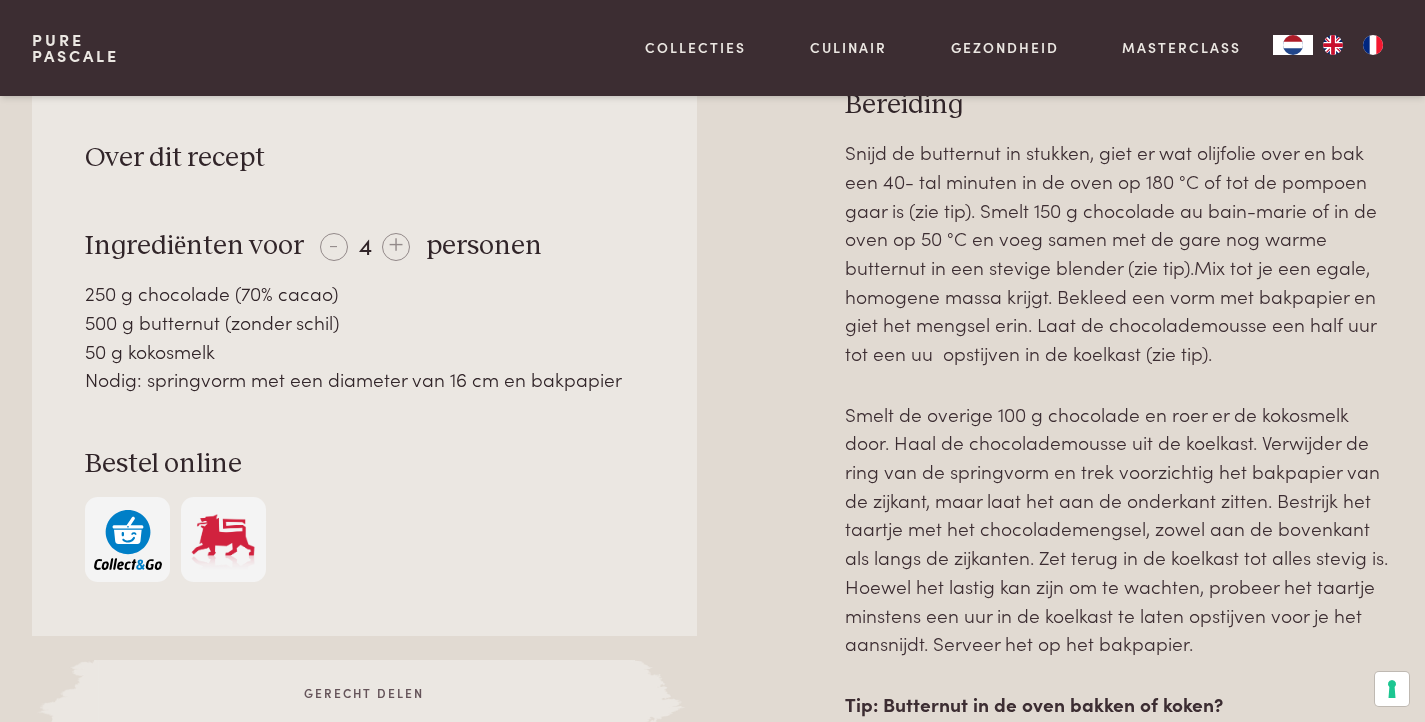 scroll, scrollTop: 861, scrollLeft: 0, axis: vertical 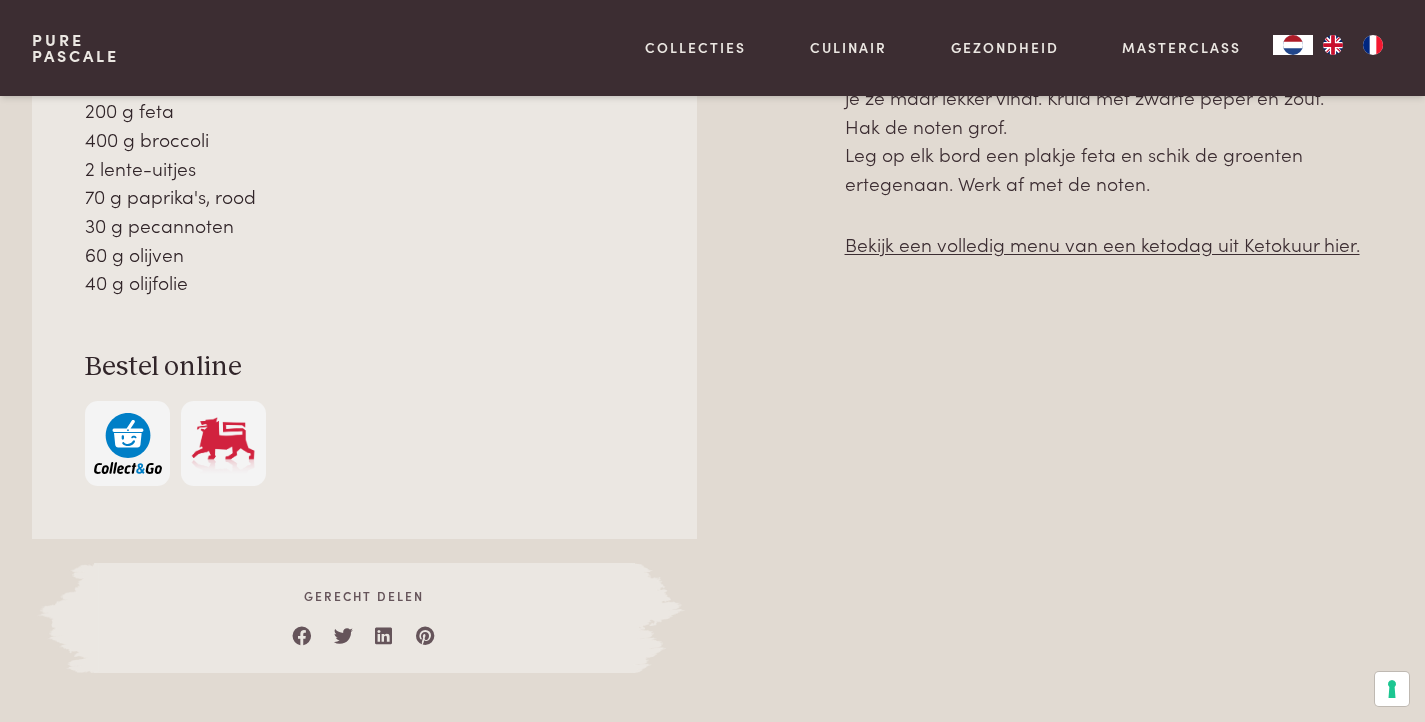 click at bounding box center (223, 443) 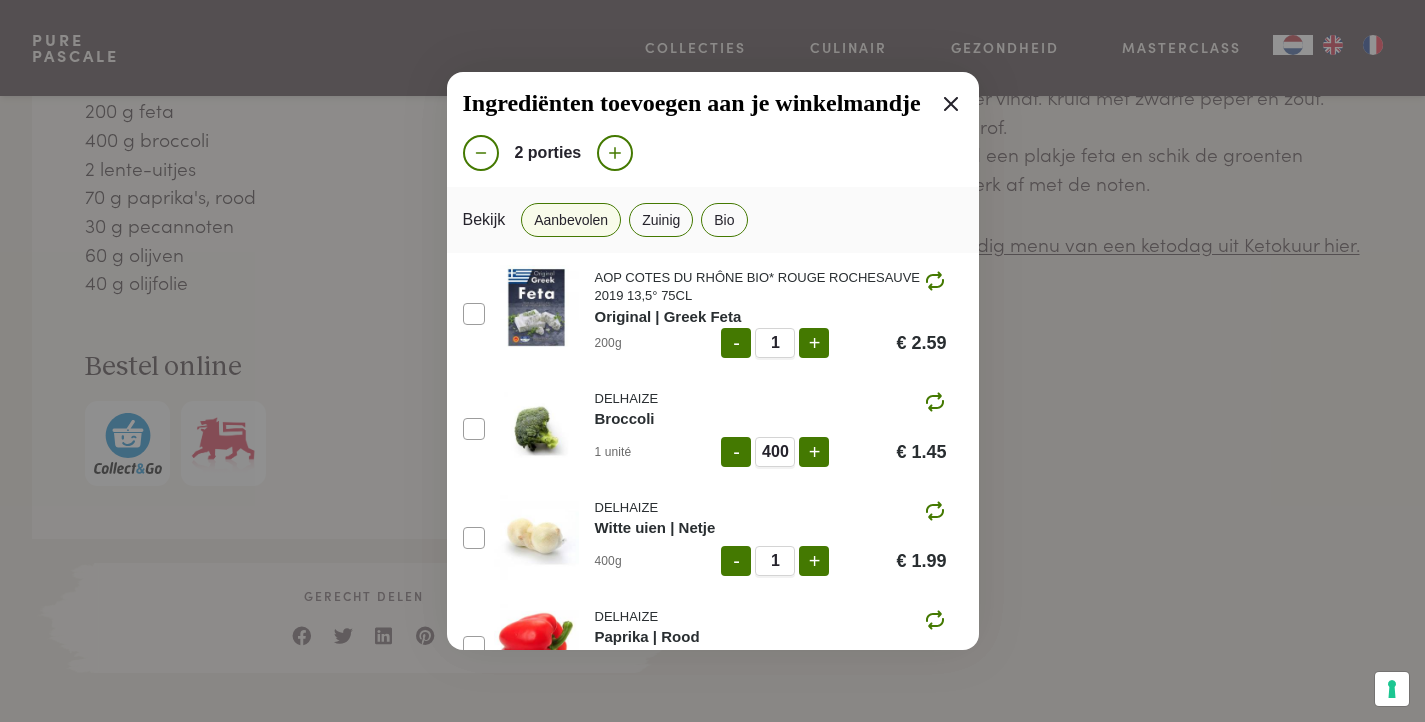 scroll, scrollTop: 335, scrollLeft: 0, axis: vertical 